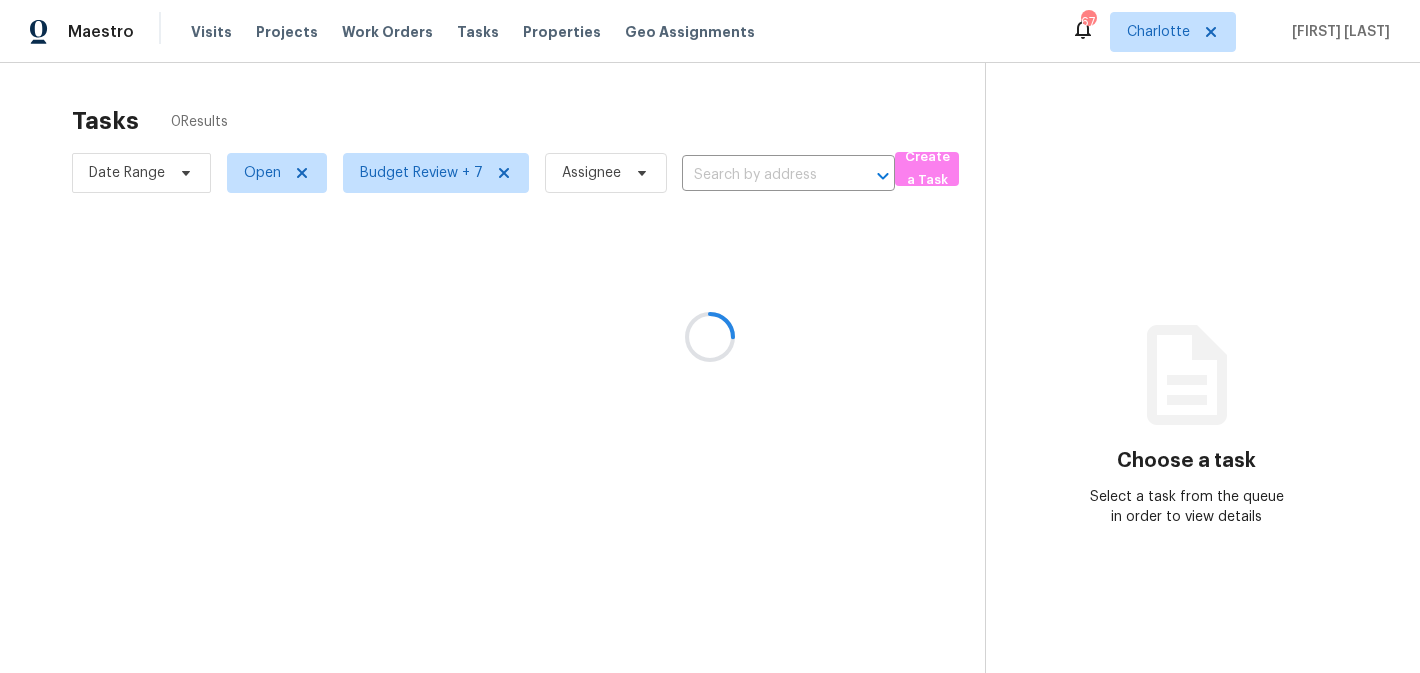 scroll, scrollTop: 0, scrollLeft: 0, axis: both 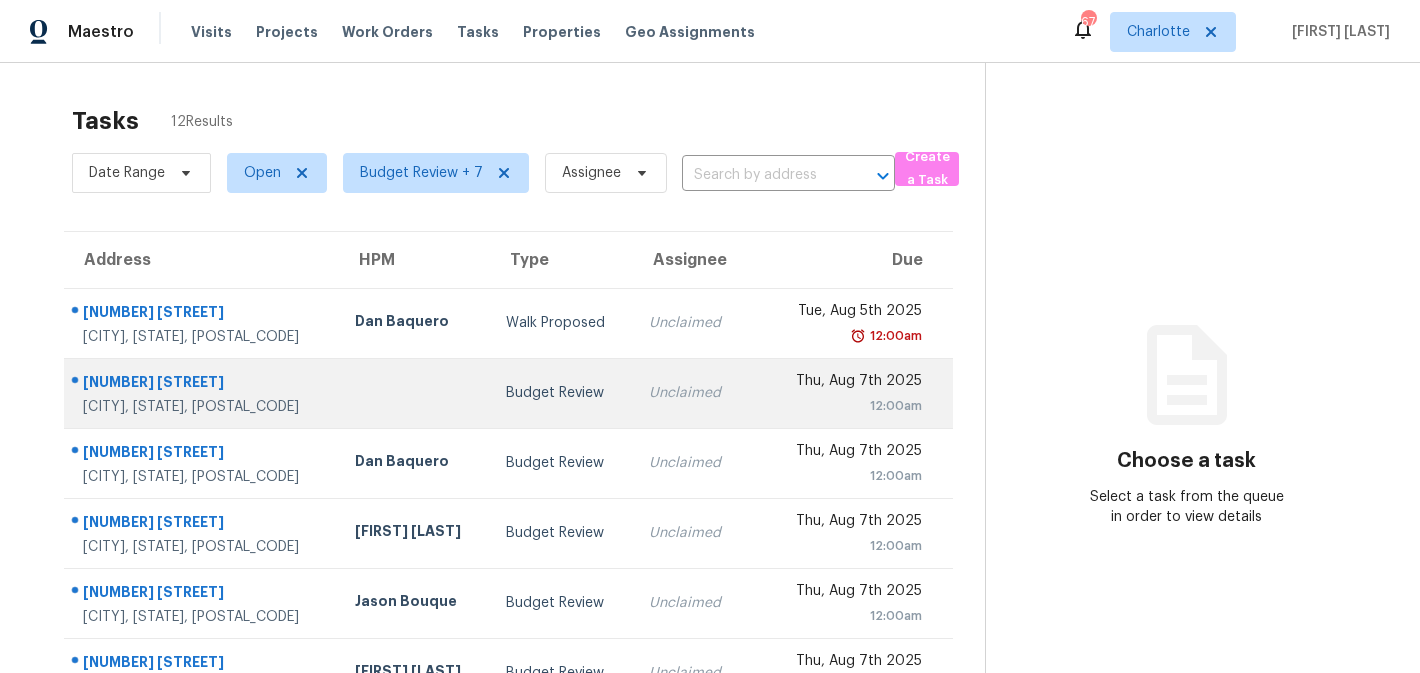 click on "Budget Review" at bounding box center (561, 393) 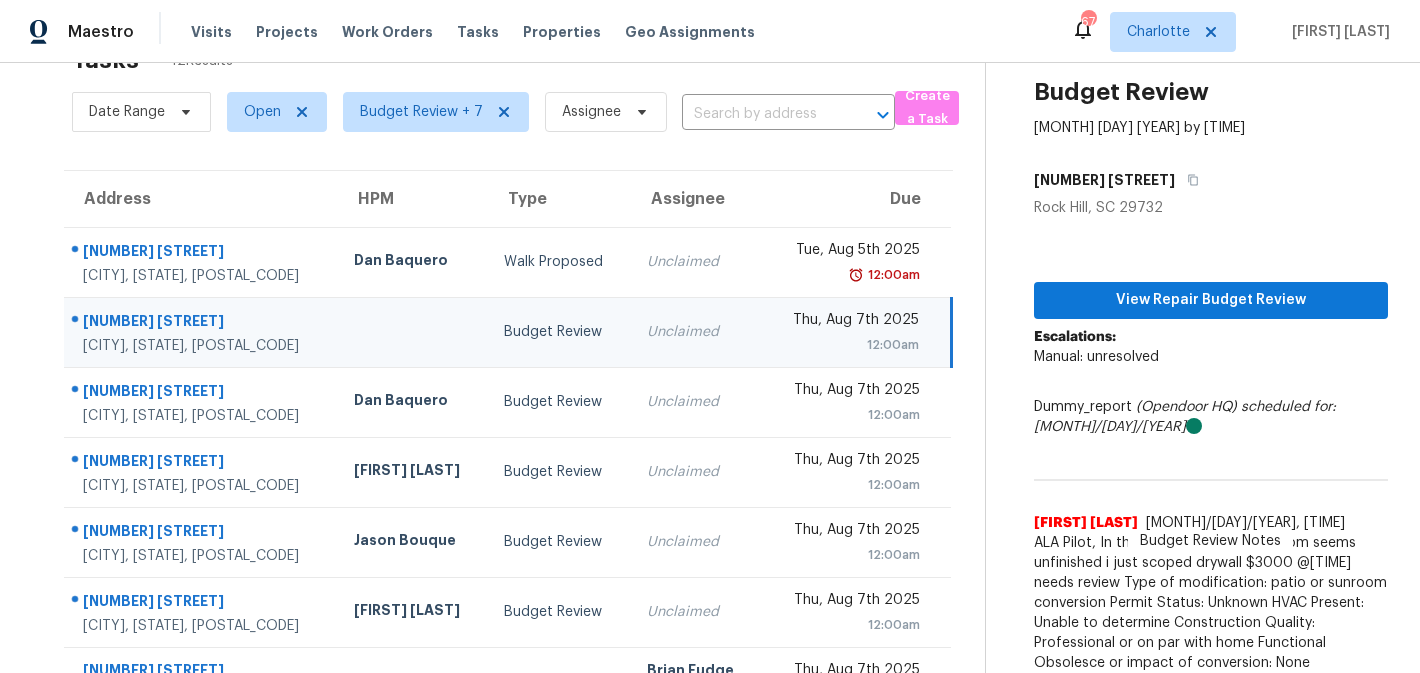 scroll, scrollTop: 0, scrollLeft: 0, axis: both 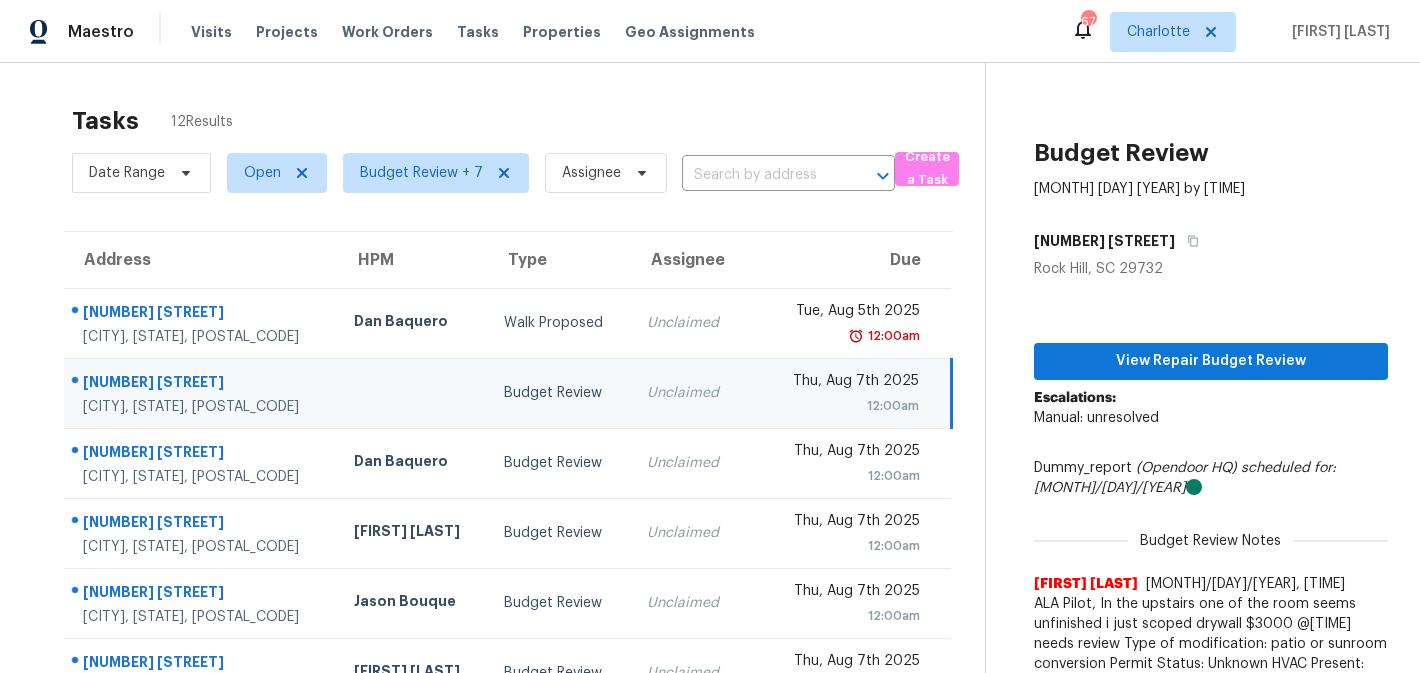 drag, startPoint x: 1180, startPoint y: 240, endPoint x: 1029, endPoint y: 241, distance: 151.00331 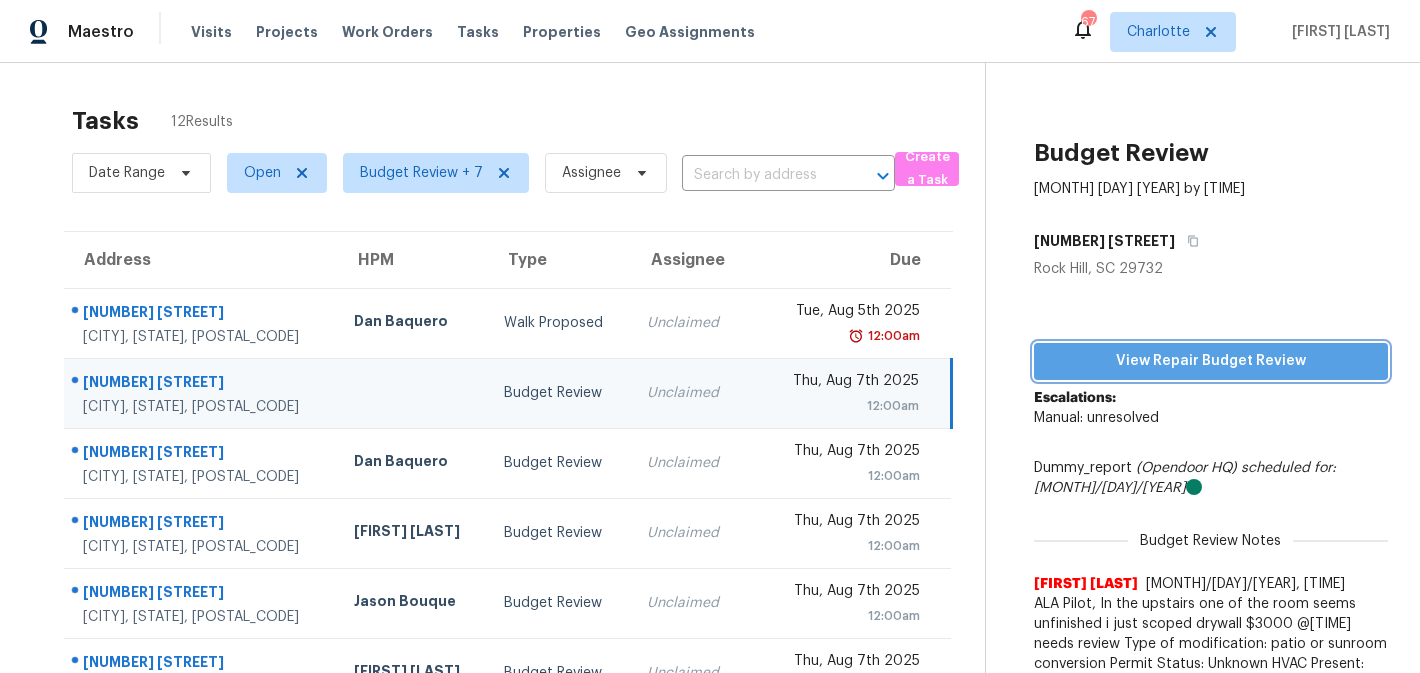 click on "View Repair Budget Review" at bounding box center [1211, 361] 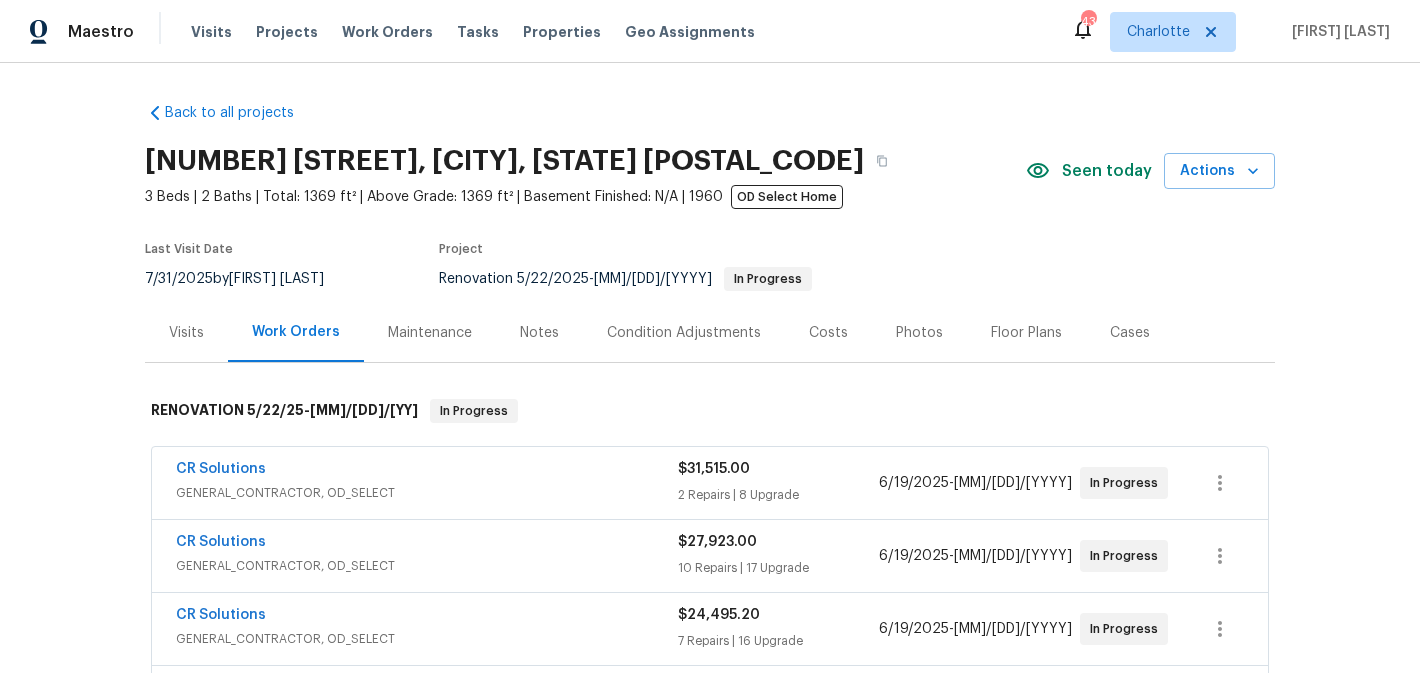 scroll, scrollTop: 0, scrollLeft: 0, axis: both 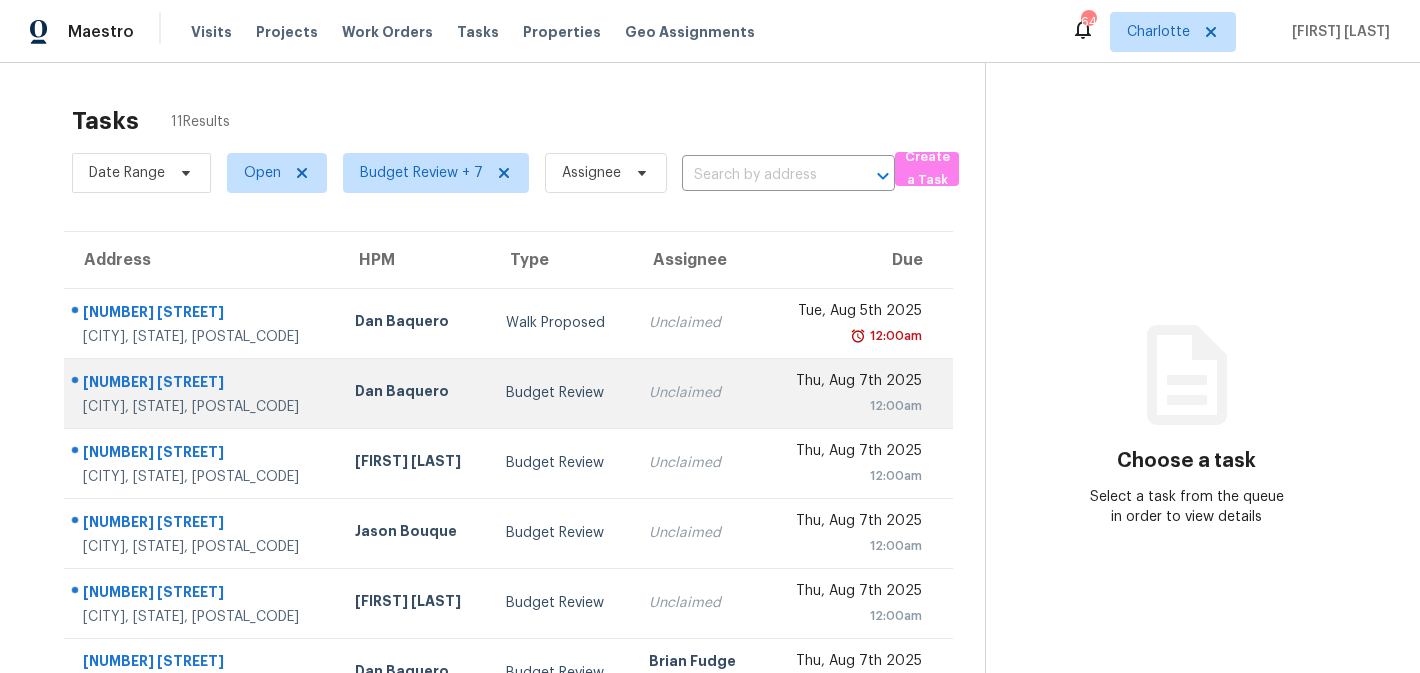 click on "[NUMBER] [STREET]" at bounding box center (203, 384) 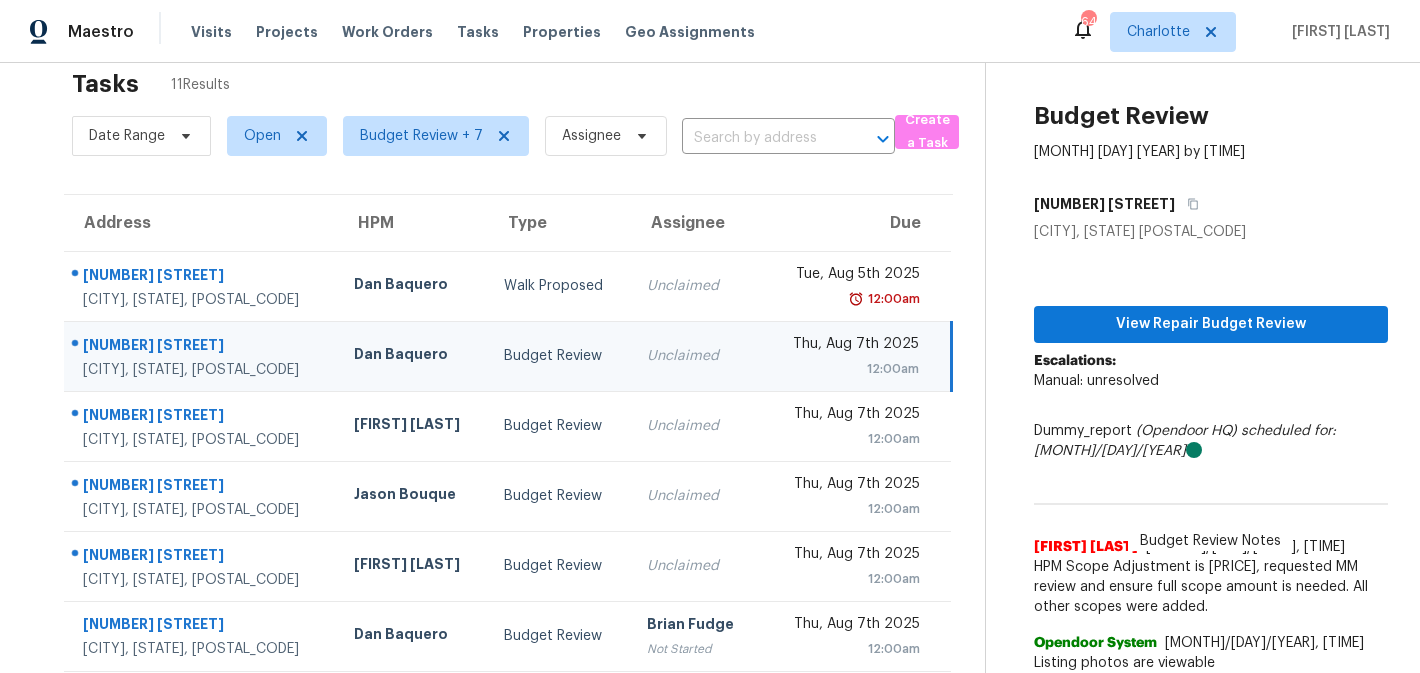 scroll, scrollTop: 0, scrollLeft: 0, axis: both 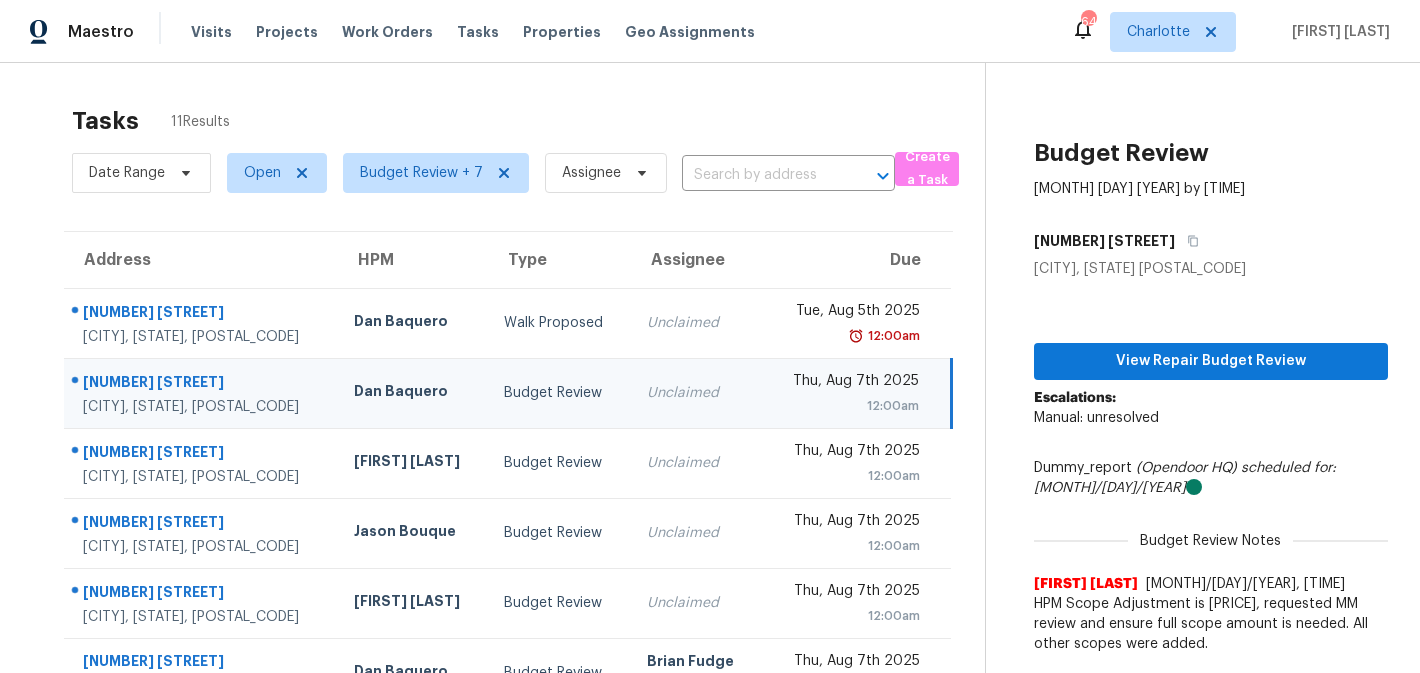 drag, startPoint x: 1033, startPoint y: 238, endPoint x: 1177, endPoint y: 243, distance: 144.08678 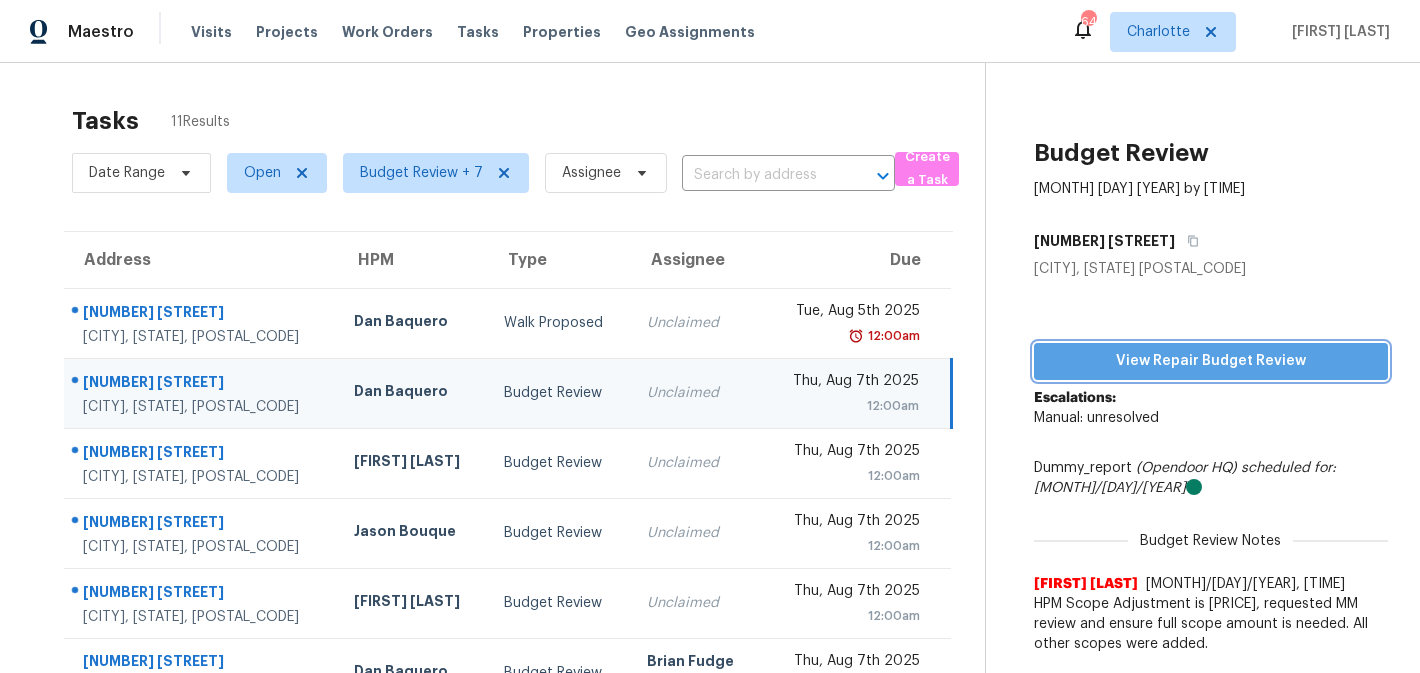 click on "View Repair Budget Review" at bounding box center [1211, 361] 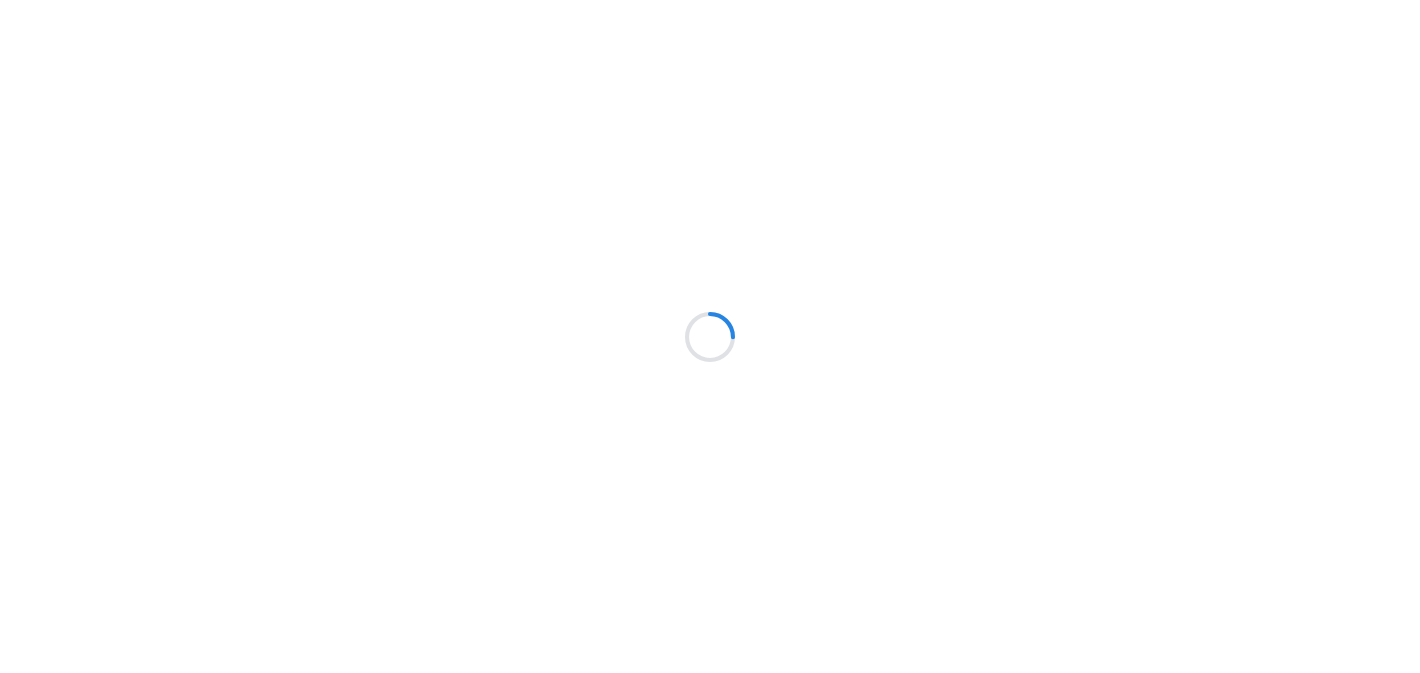 scroll, scrollTop: 0, scrollLeft: 0, axis: both 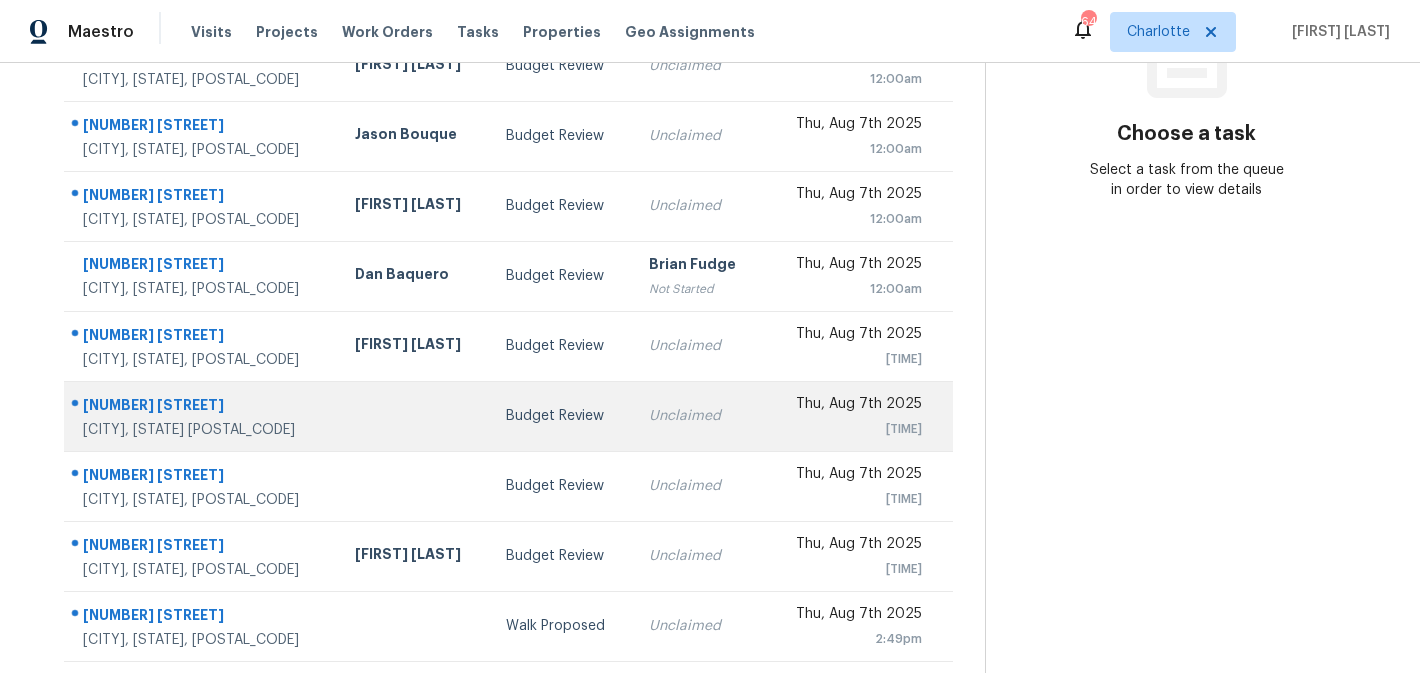 click on "[NUMBER] [STREET]" at bounding box center (203, 407) 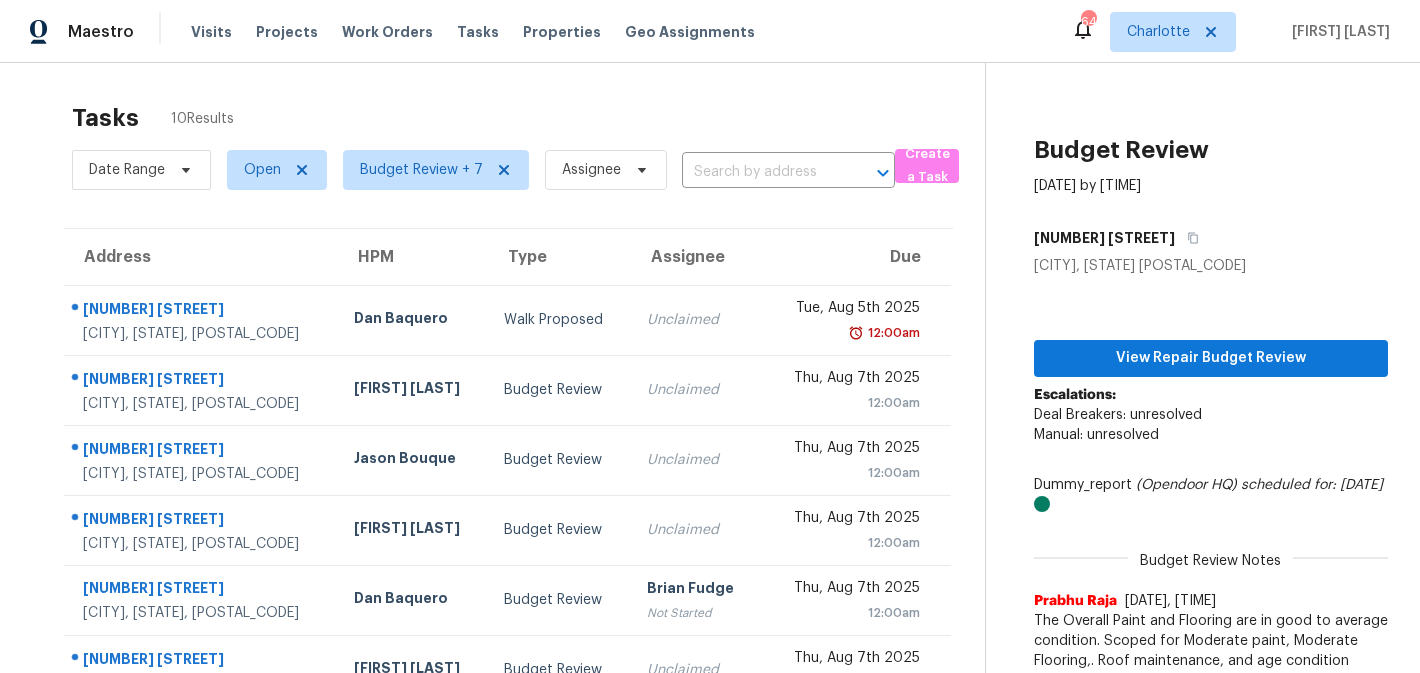 scroll, scrollTop: 2, scrollLeft: 0, axis: vertical 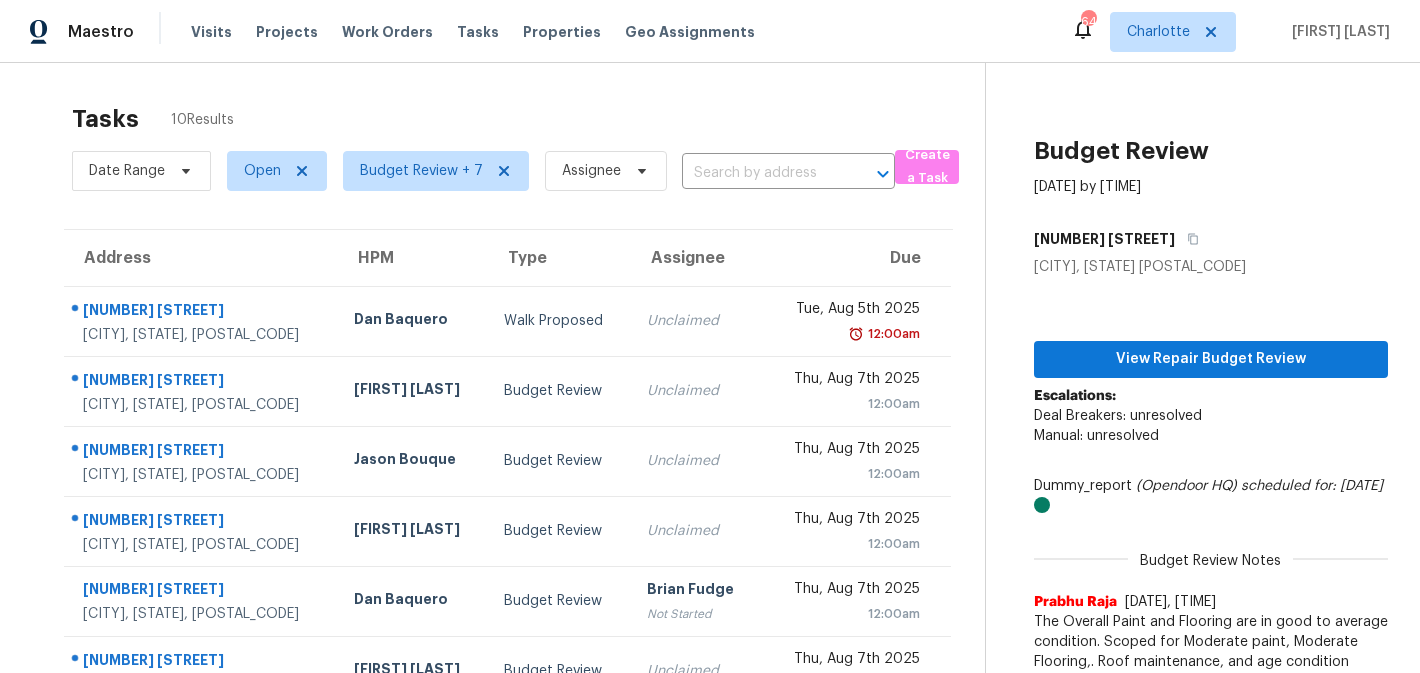 drag, startPoint x: 1170, startPoint y: 238, endPoint x: 1025, endPoint y: 239, distance: 145.00345 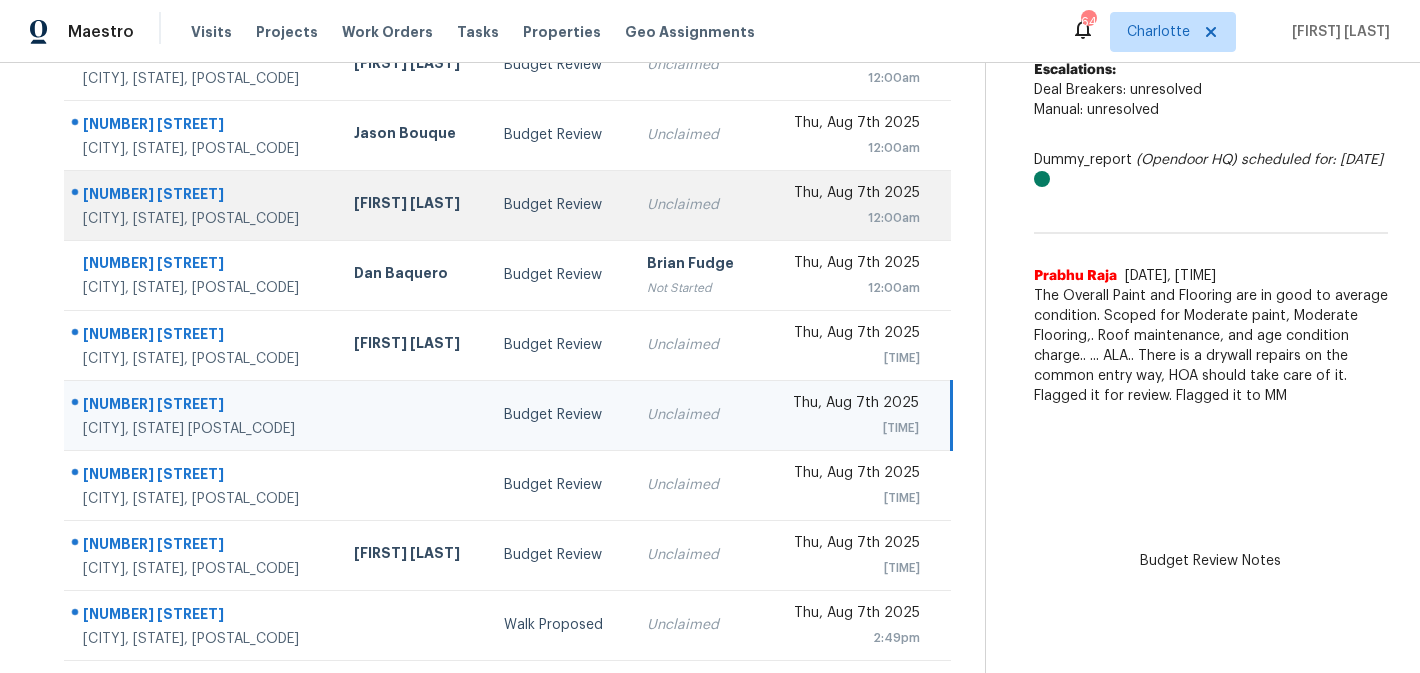 scroll, scrollTop: 331, scrollLeft: 0, axis: vertical 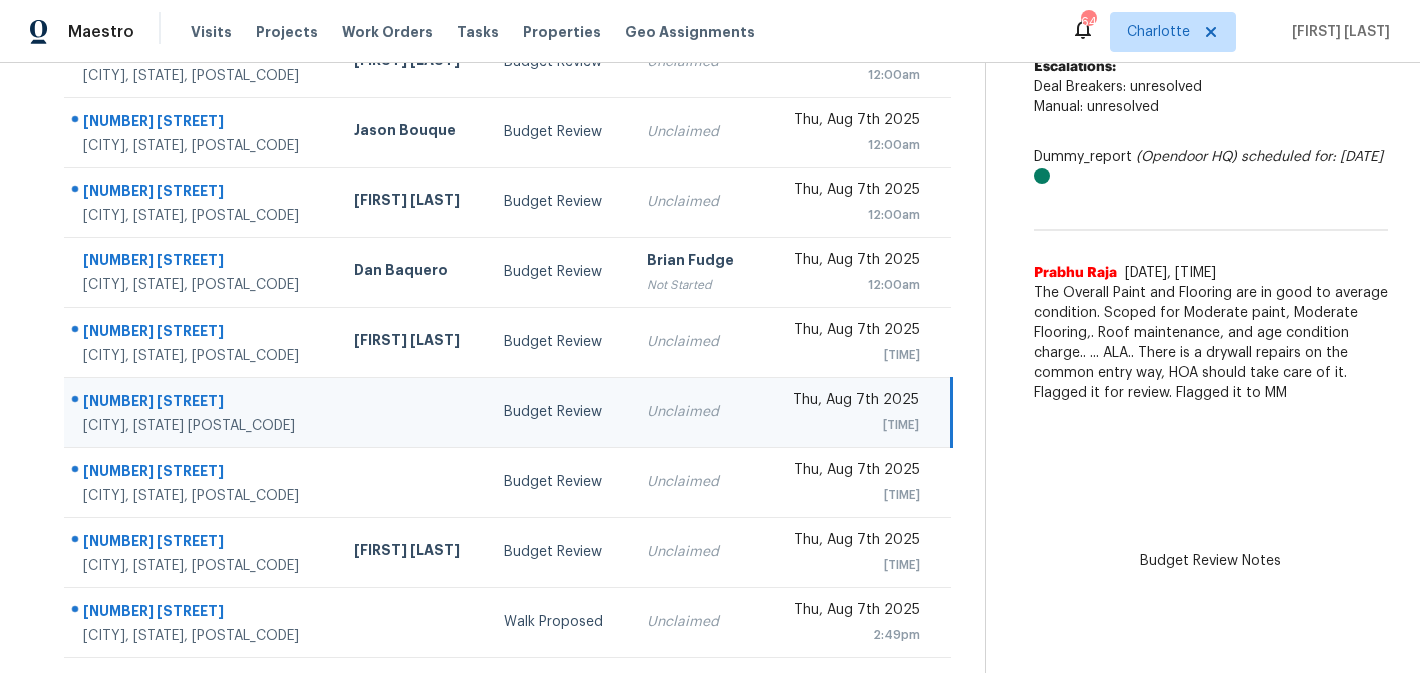 click at bounding box center (413, 412) 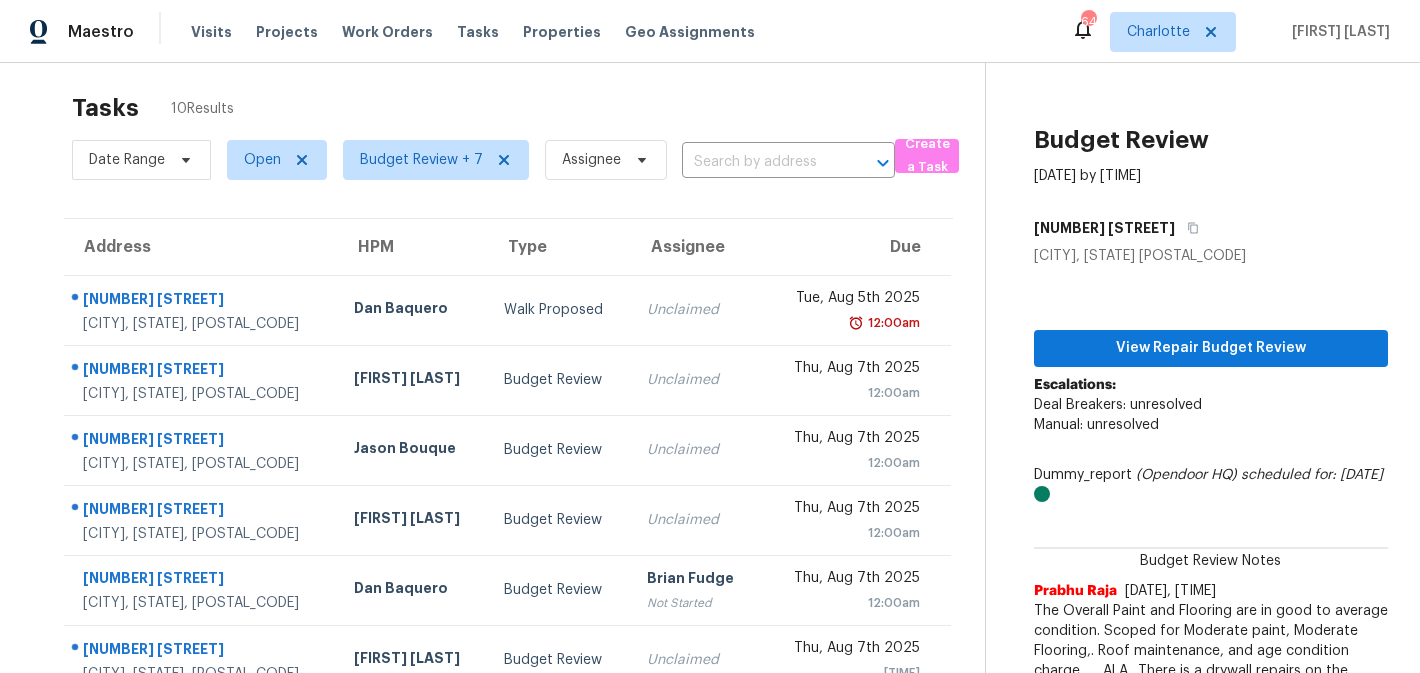 scroll, scrollTop: 0, scrollLeft: 0, axis: both 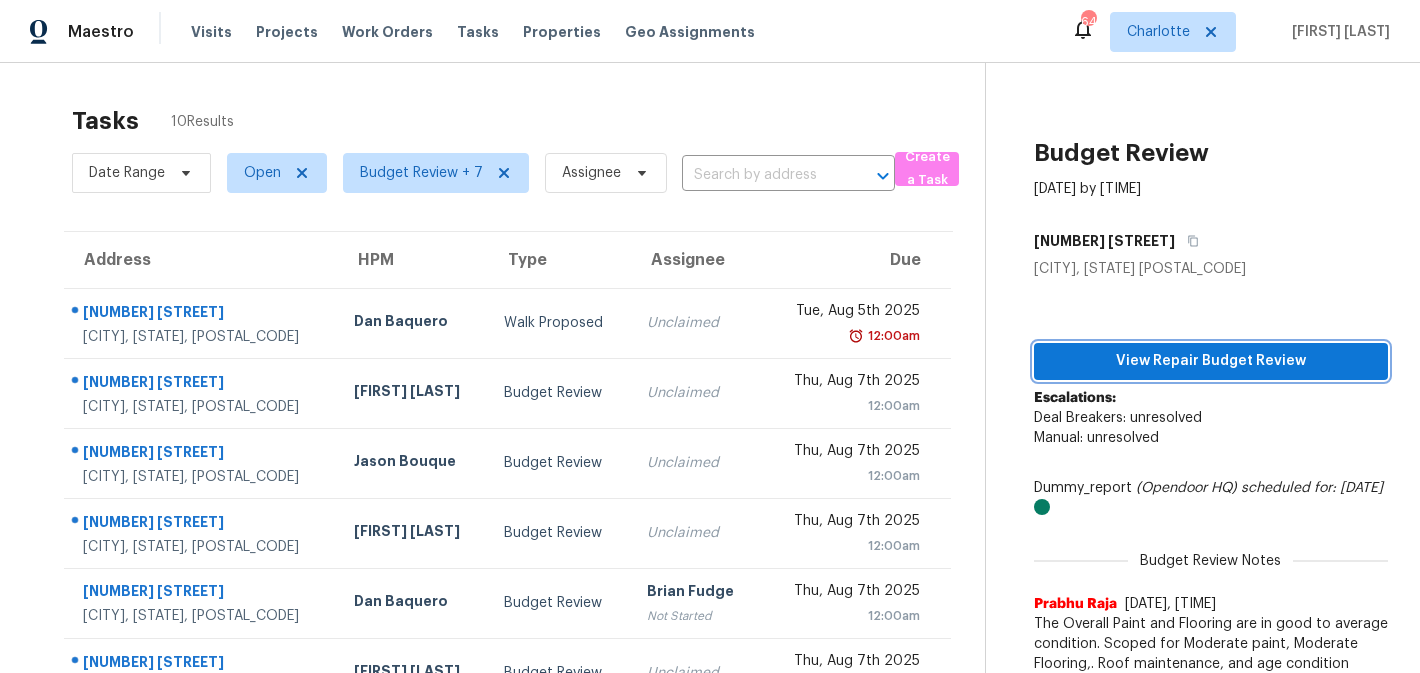 click on "View Repair Budget Review" at bounding box center [1211, 361] 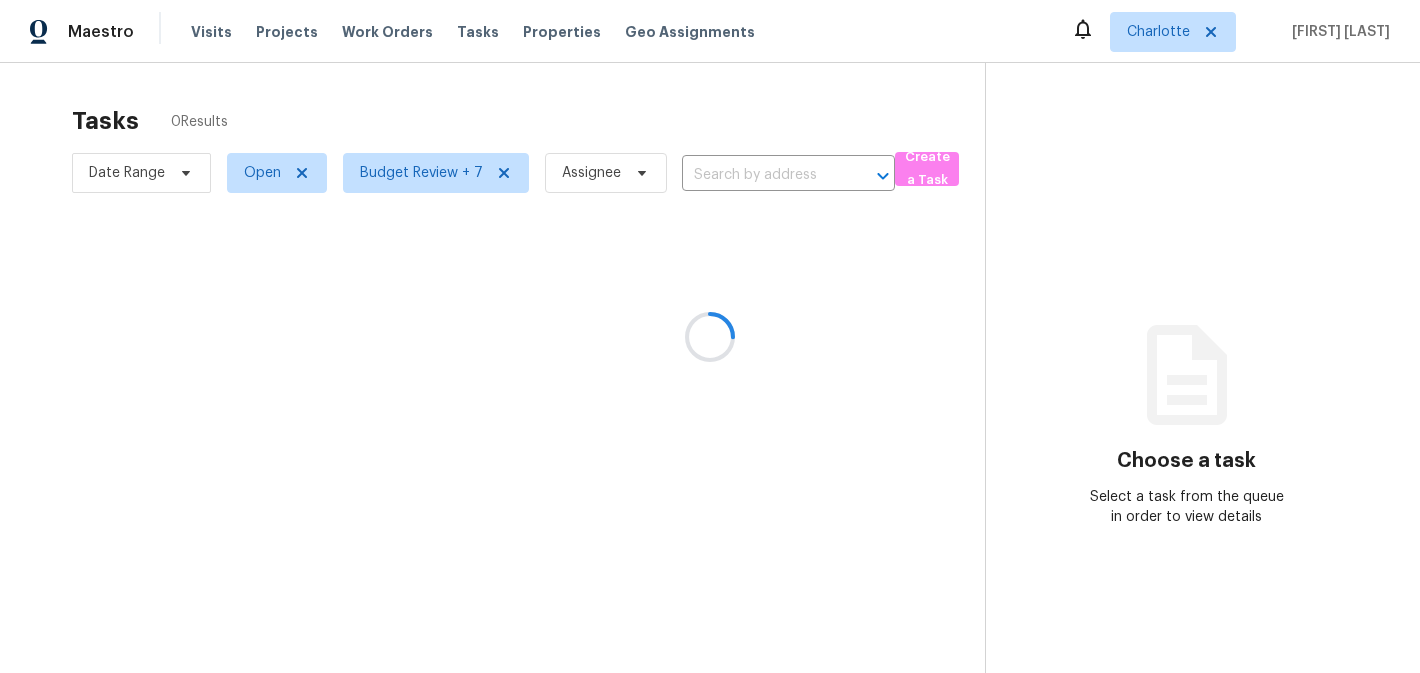 scroll, scrollTop: 0, scrollLeft: 0, axis: both 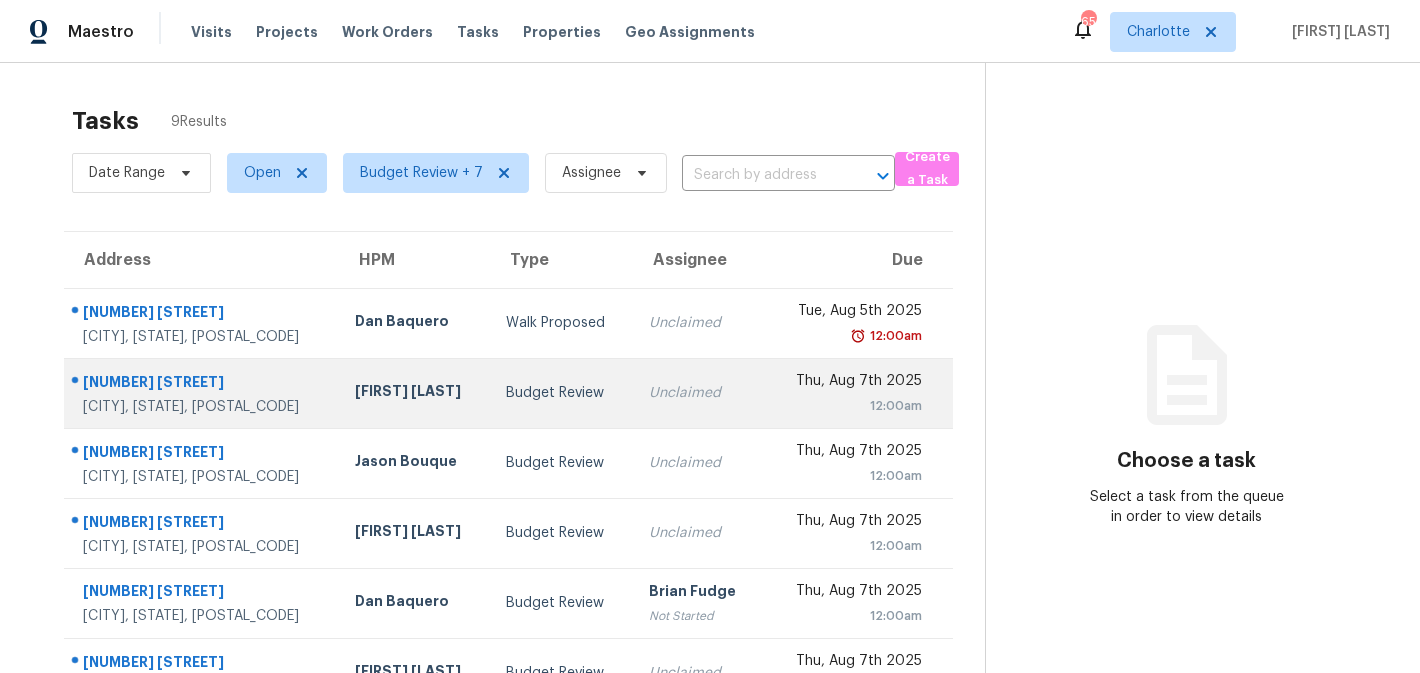 click on "Budget Review" at bounding box center [561, 393] 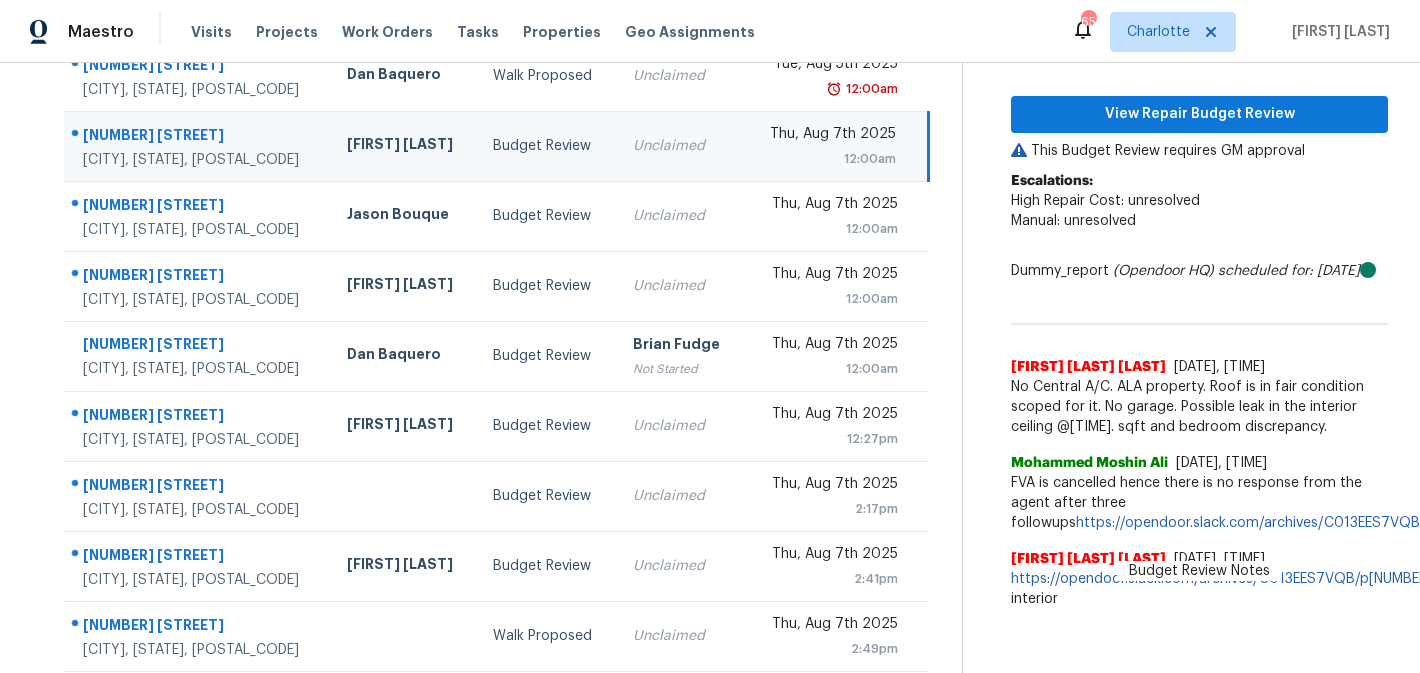 scroll, scrollTop: 249, scrollLeft: 0, axis: vertical 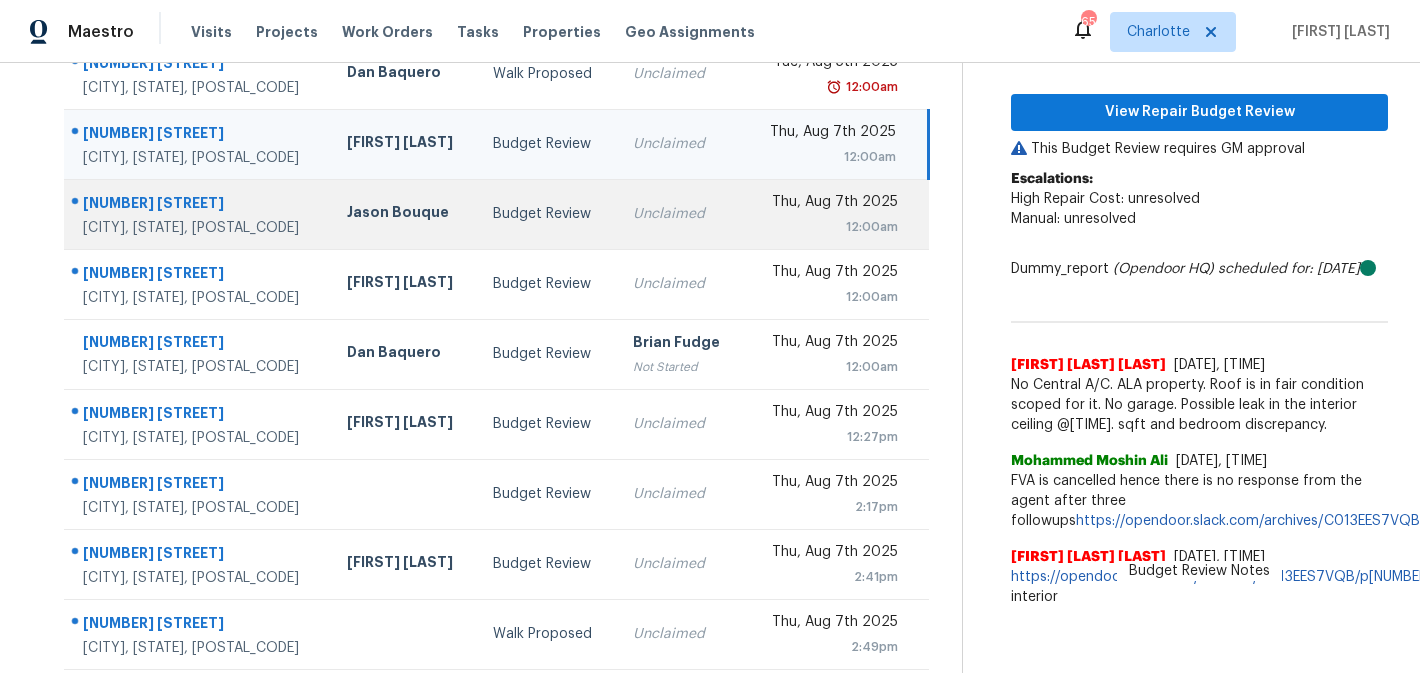 click on "Unclaimed" at bounding box center (680, 214) 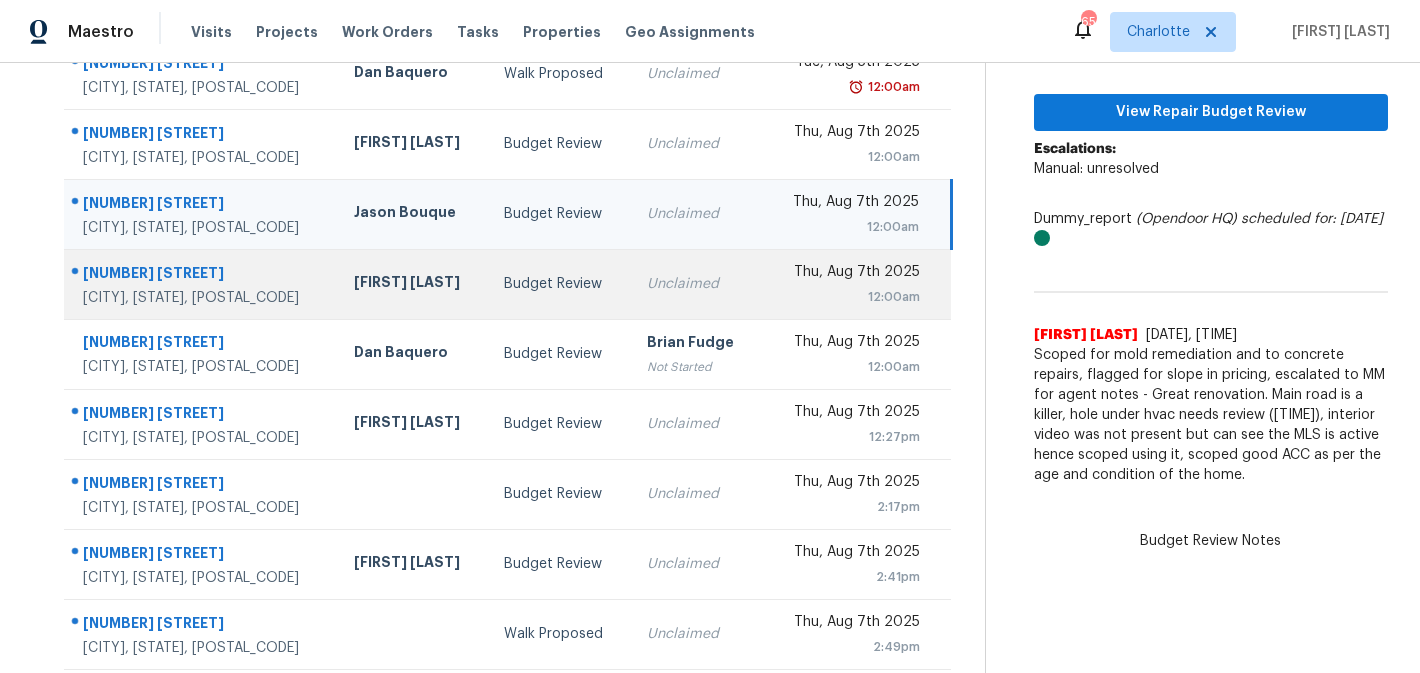 click on "Unclaimed" at bounding box center (696, 284) 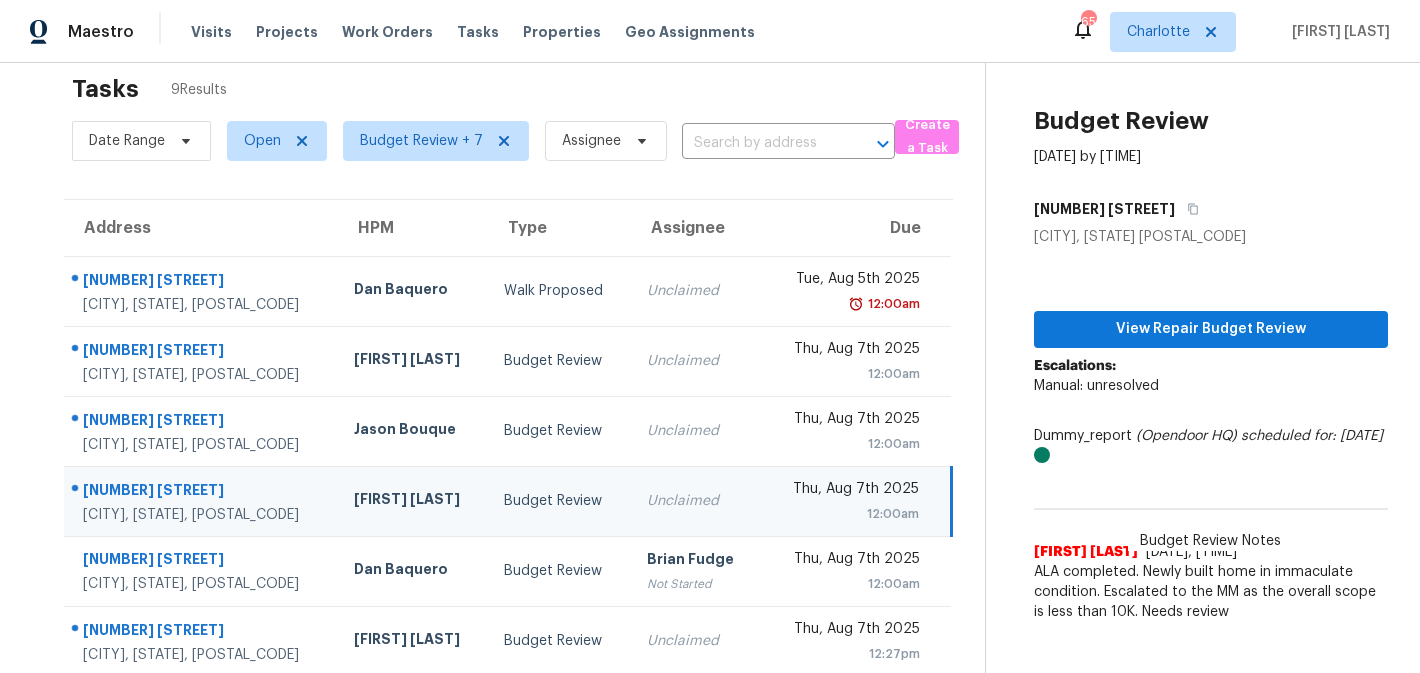 scroll, scrollTop: 29, scrollLeft: 0, axis: vertical 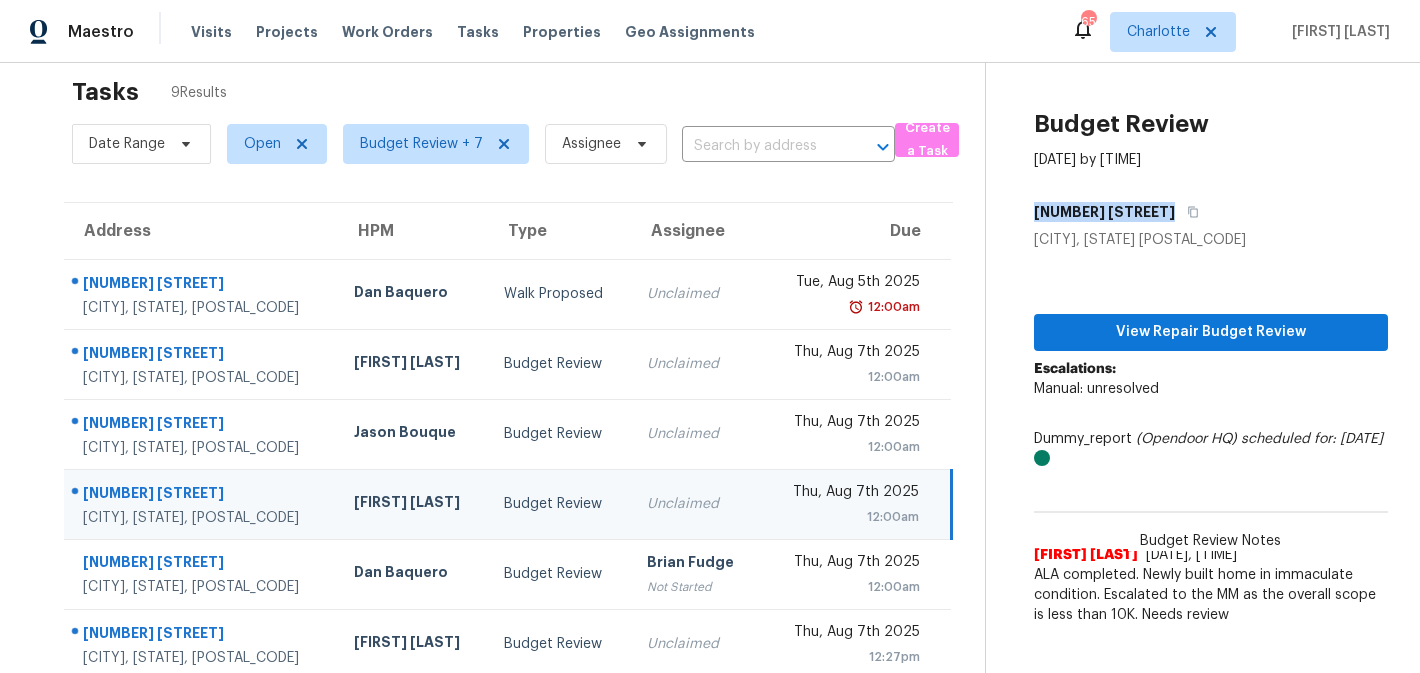 drag, startPoint x: 1152, startPoint y: 213, endPoint x: 1029, endPoint y: 207, distance: 123.146255 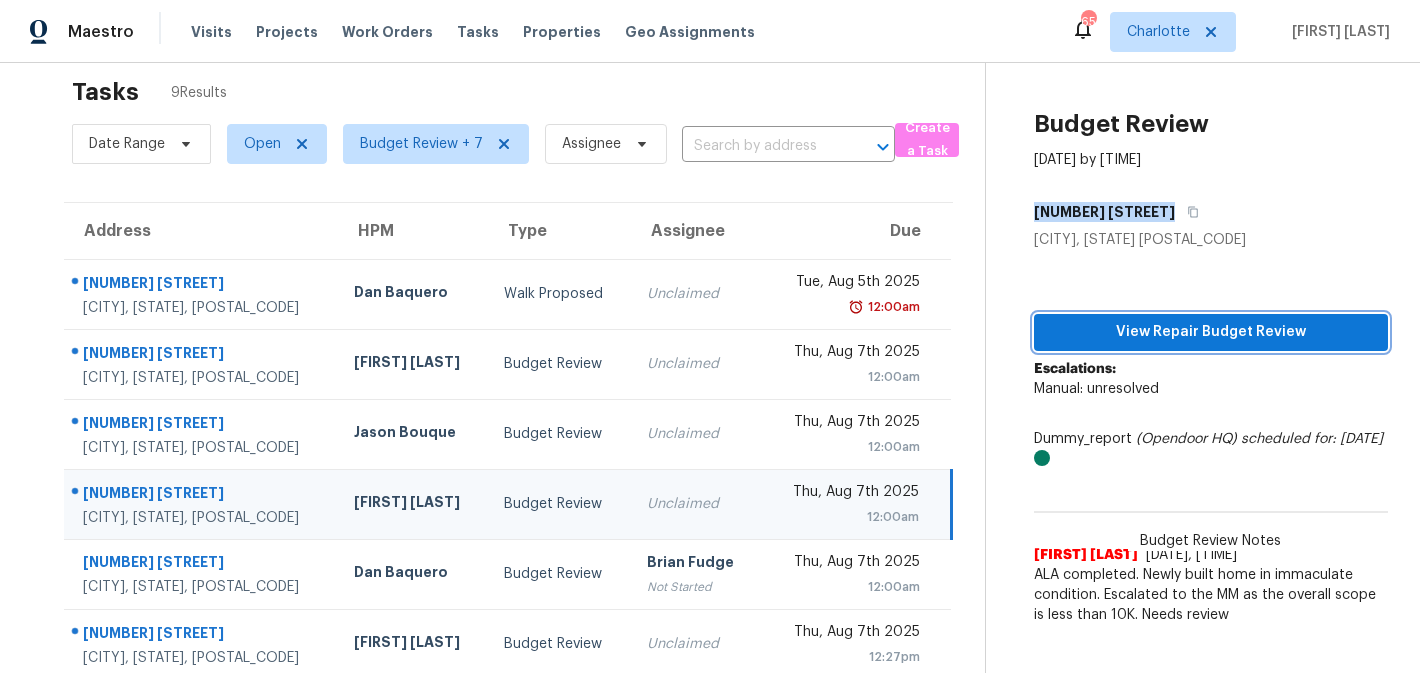 click on "View Repair Budget Review" at bounding box center [1211, 332] 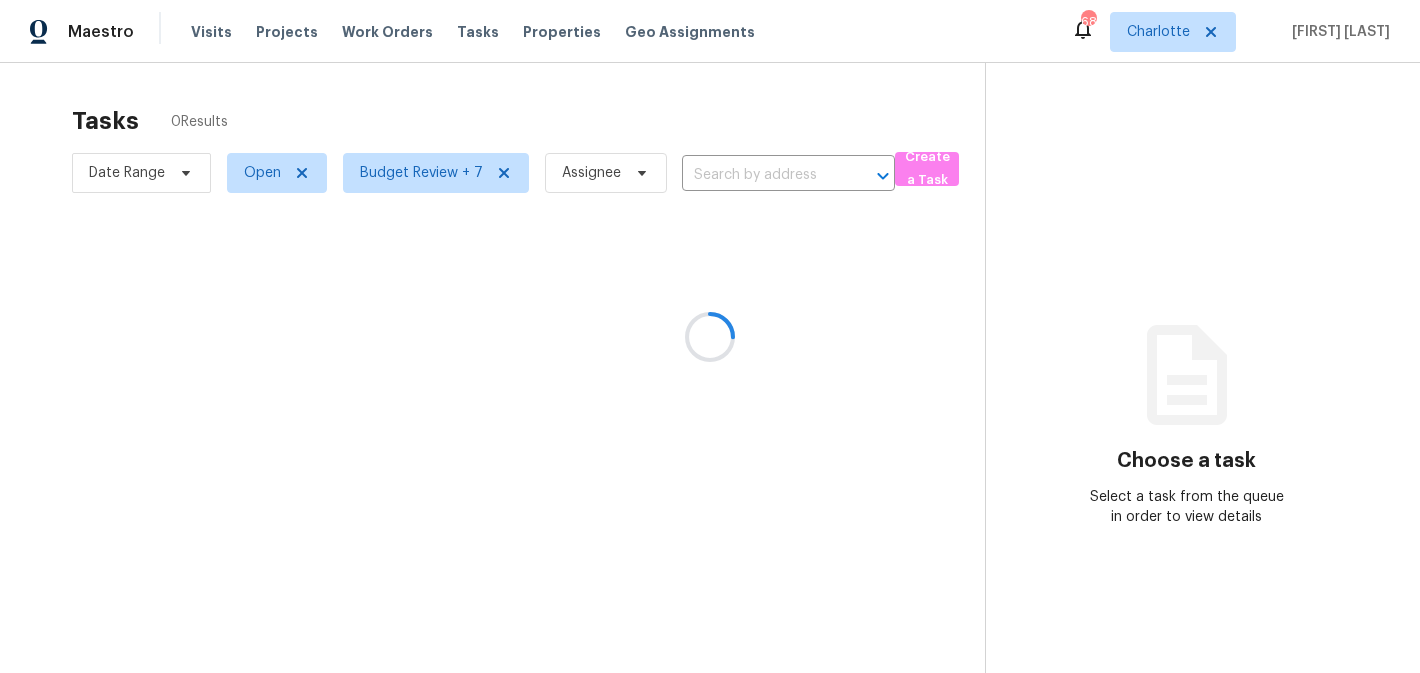 scroll, scrollTop: 0, scrollLeft: 0, axis: both 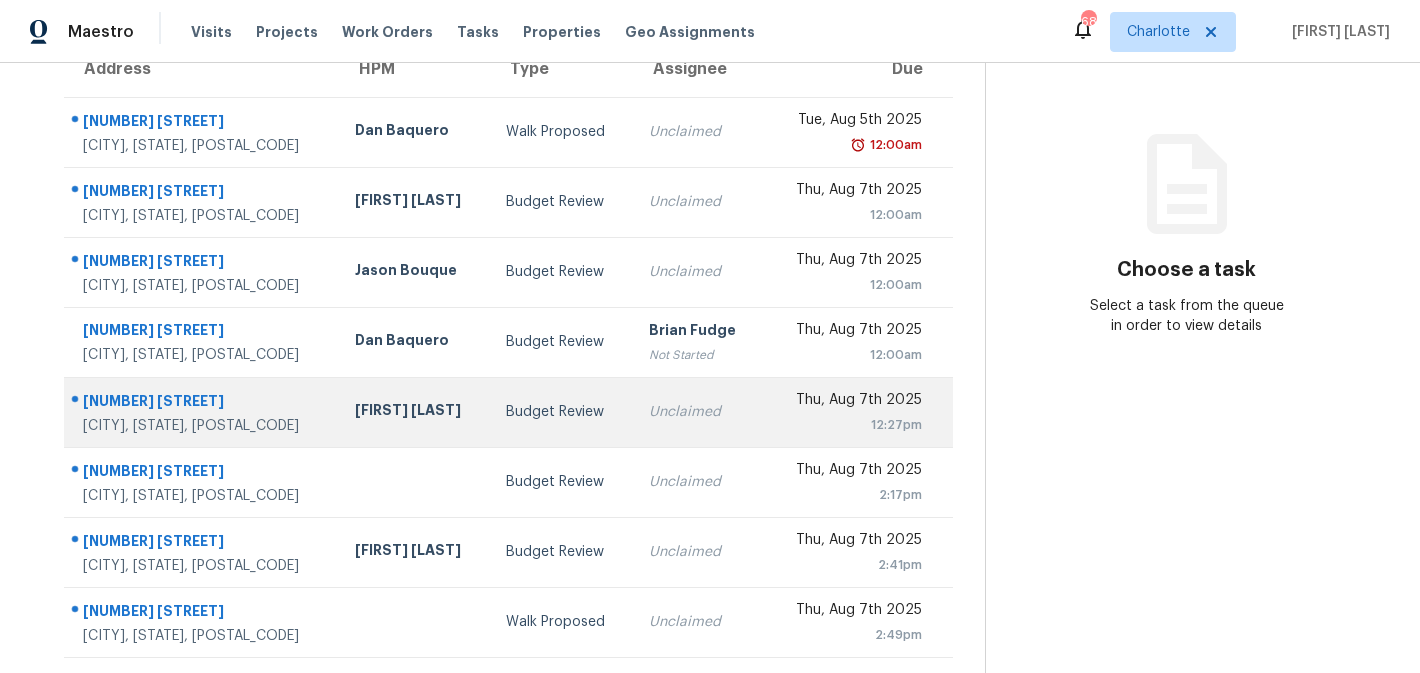 click on "Unclaimed" at bounding box center (698, 412) 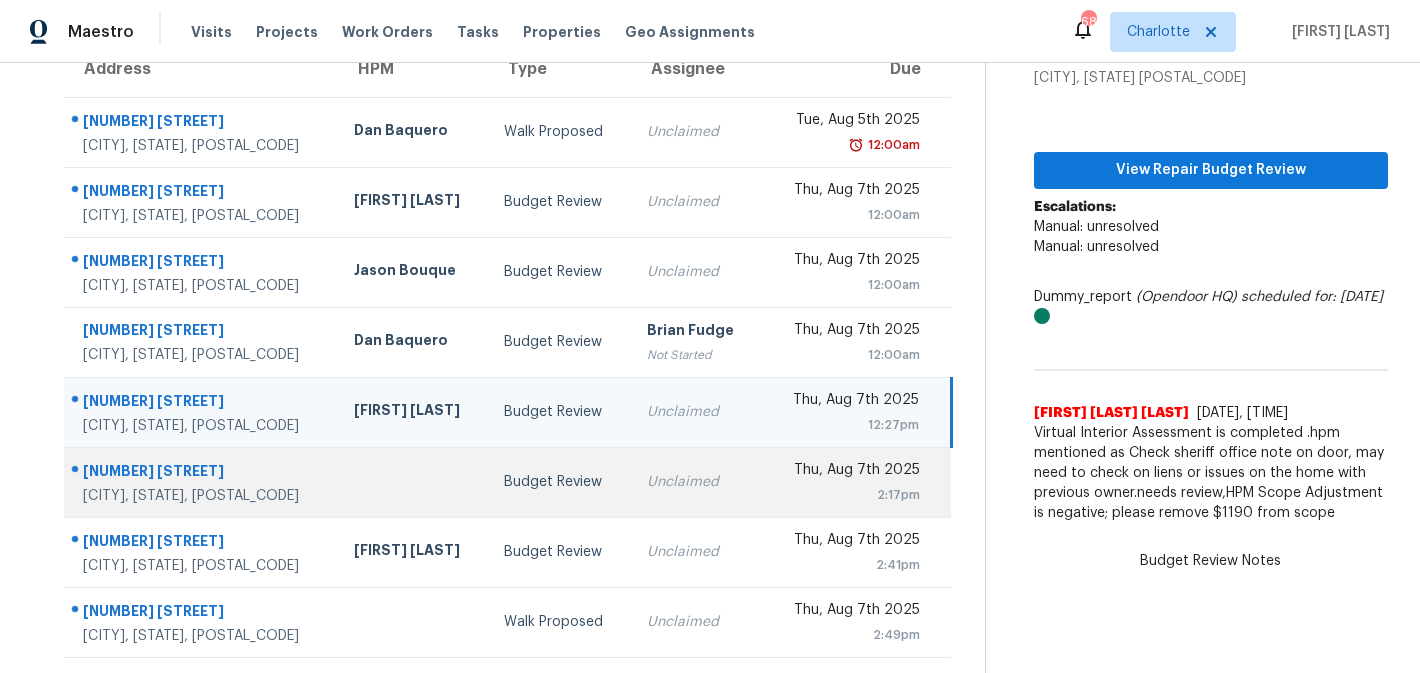 click on "Unclaimed" at bounding box center [696, 482] 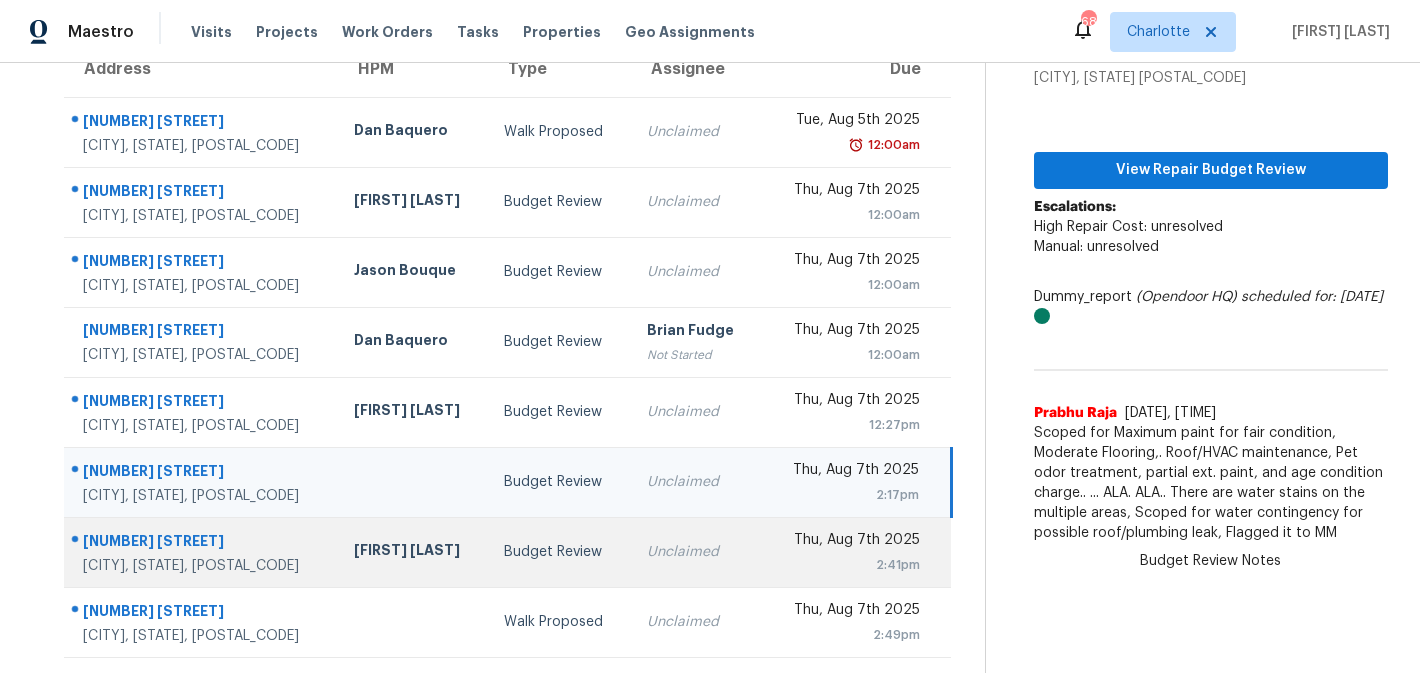 click on "Unclaimed" at bounding box center [696, 552] 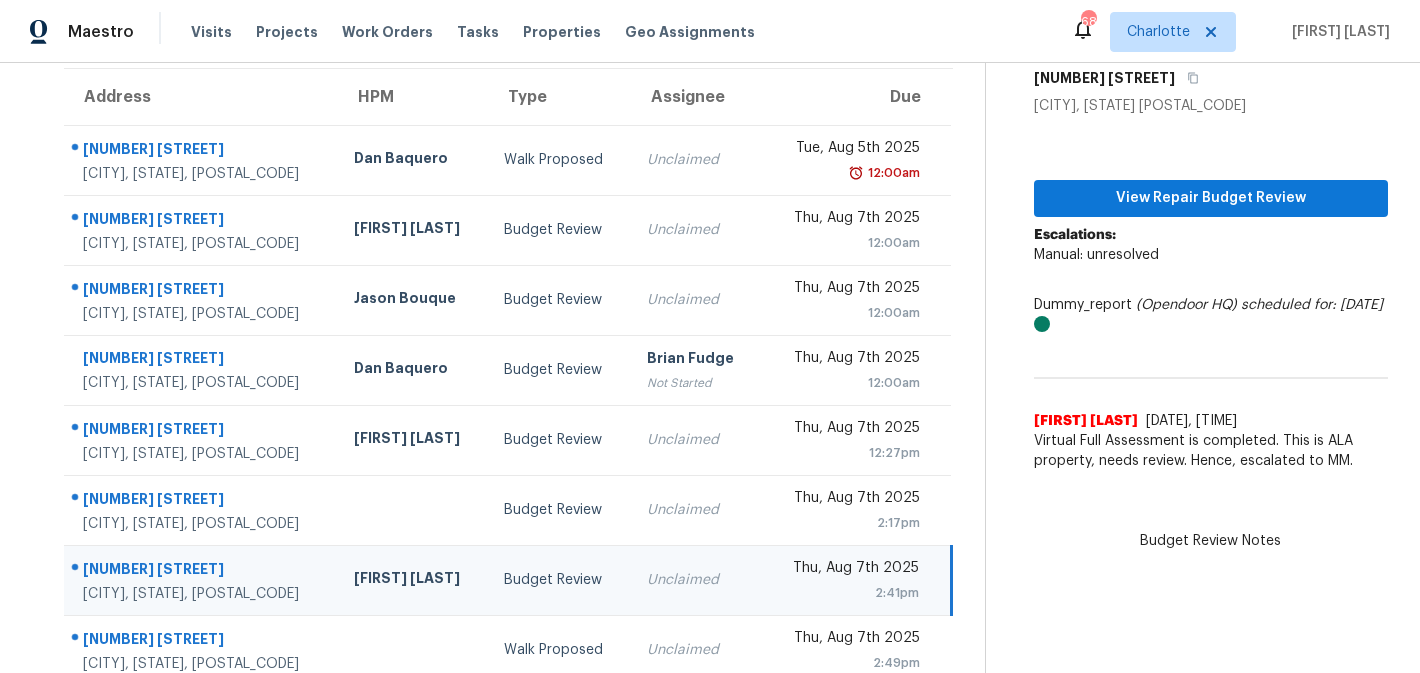 scroll, scrollTop: 191, scrollLeft: 0, axis: vertical 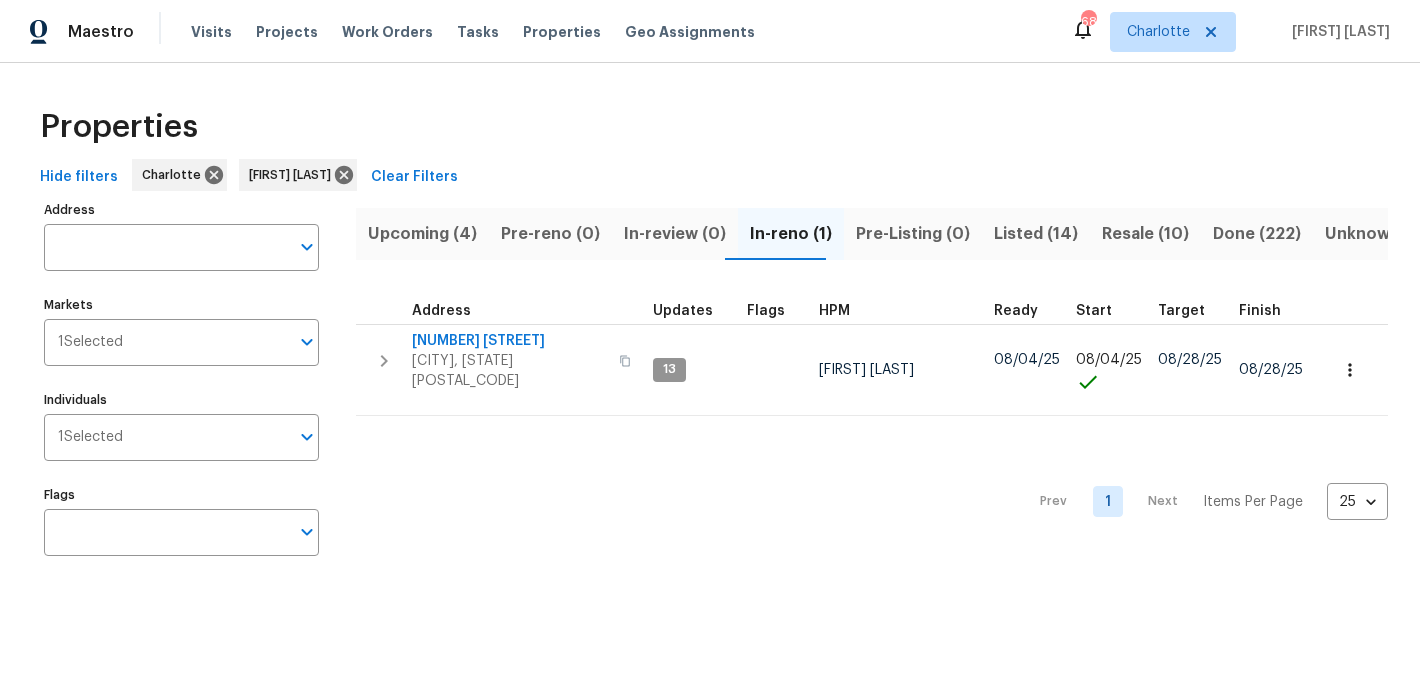 click on "Resale (10)" at bounding box center (1145, 234) 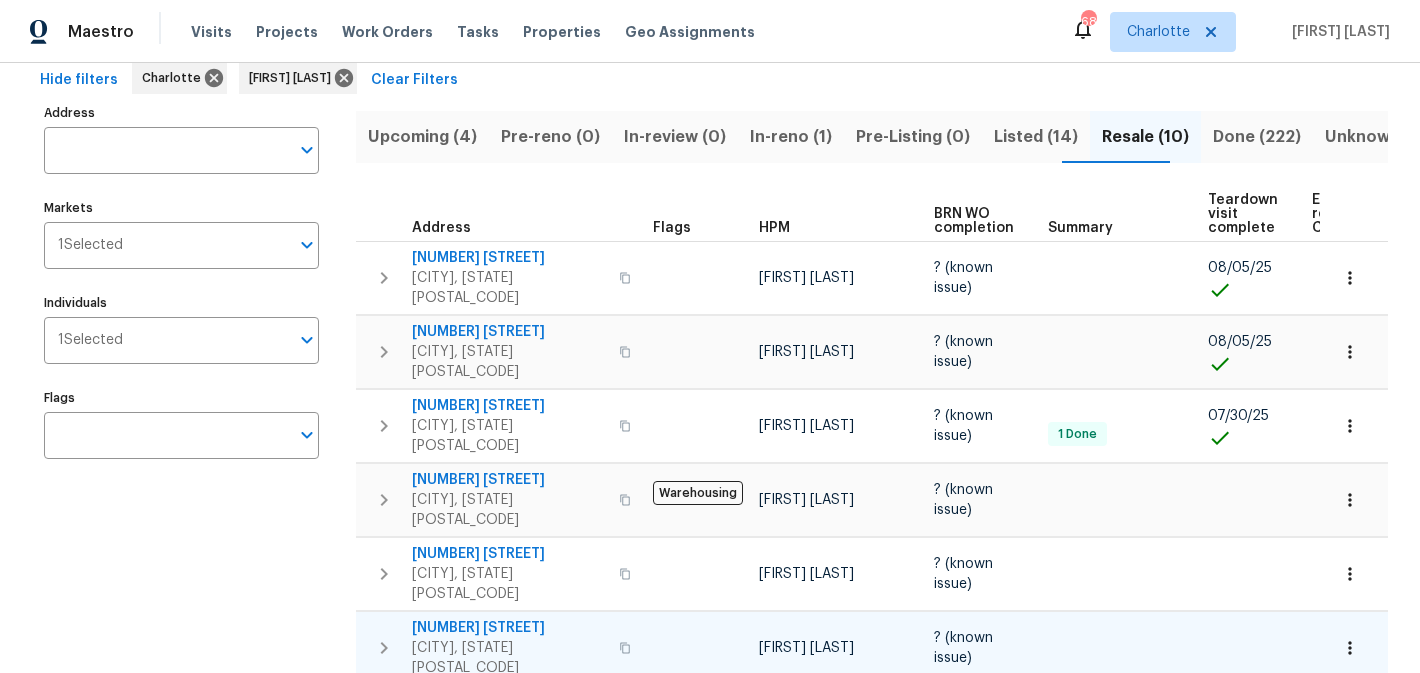scroll, scrollTop: 0, scrollLeft: 0, axis: both 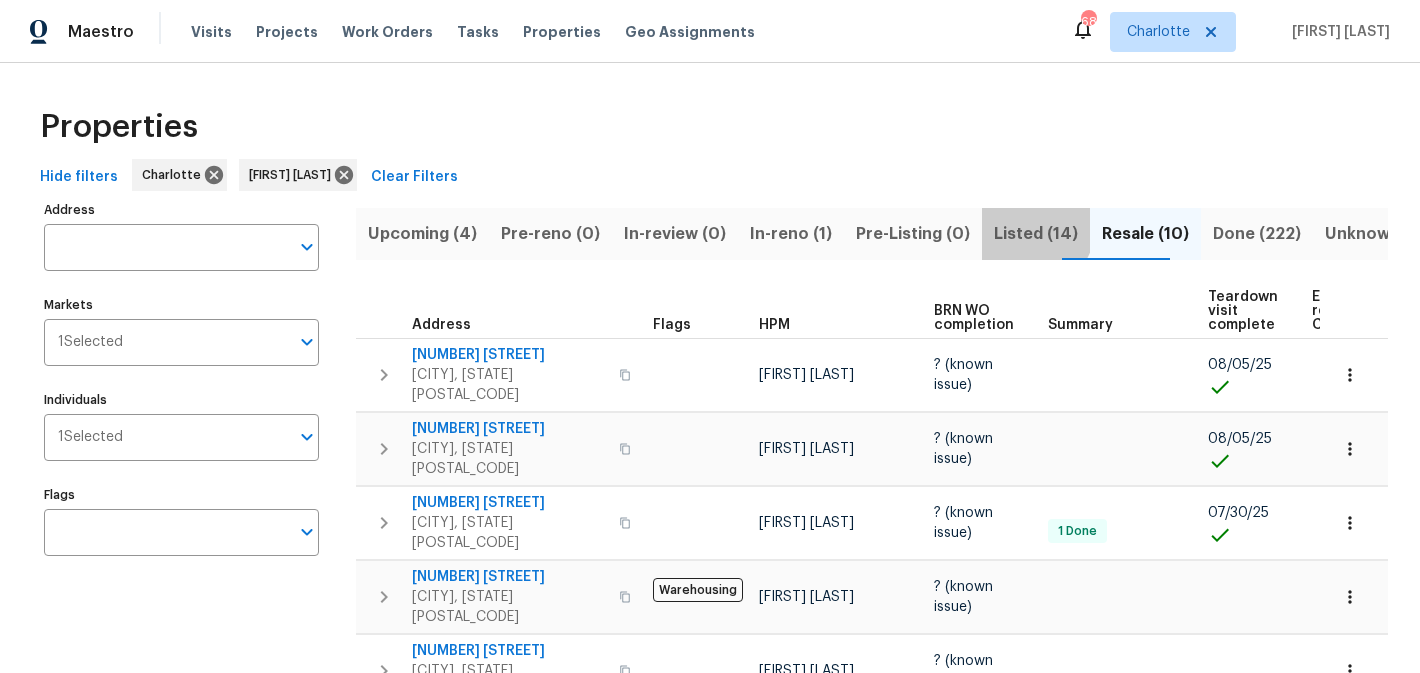 click on "Listed (14)" at bounding box center (1036, 234) 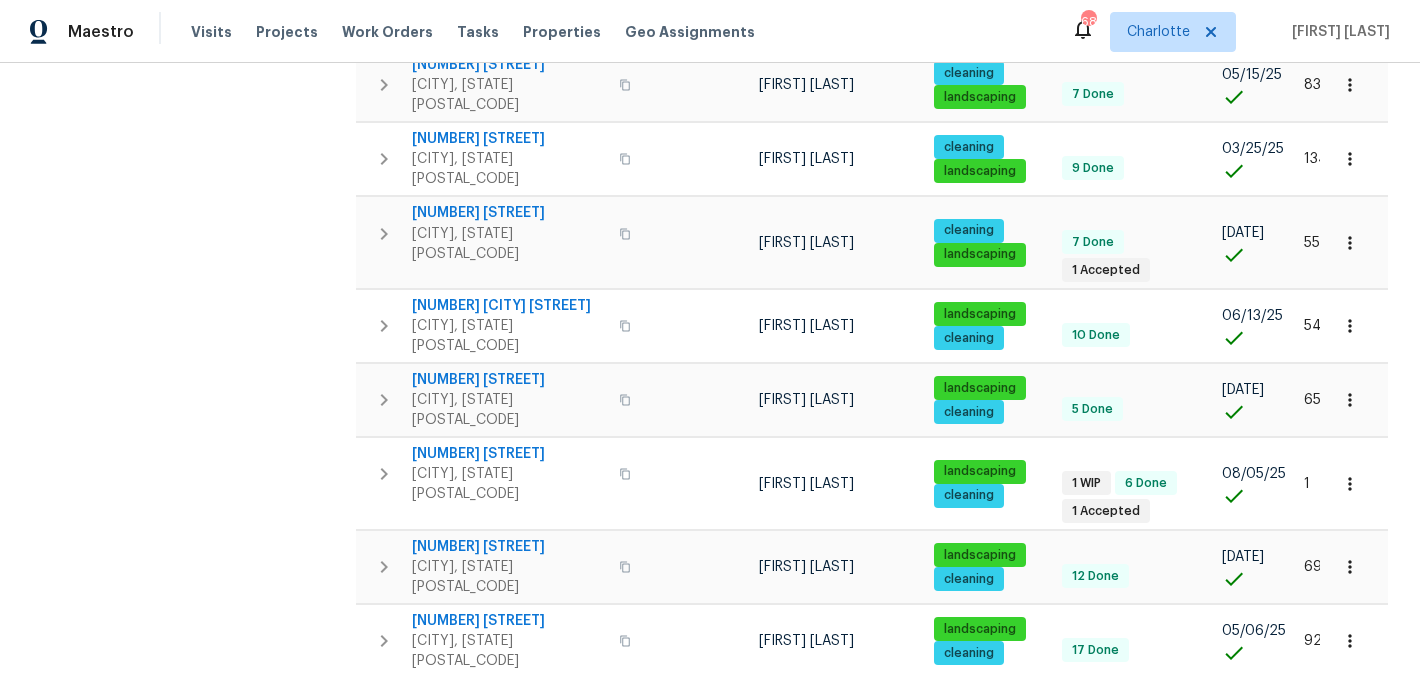 scroll, scrollTop: 0, scrollLeft: 0, axis: both 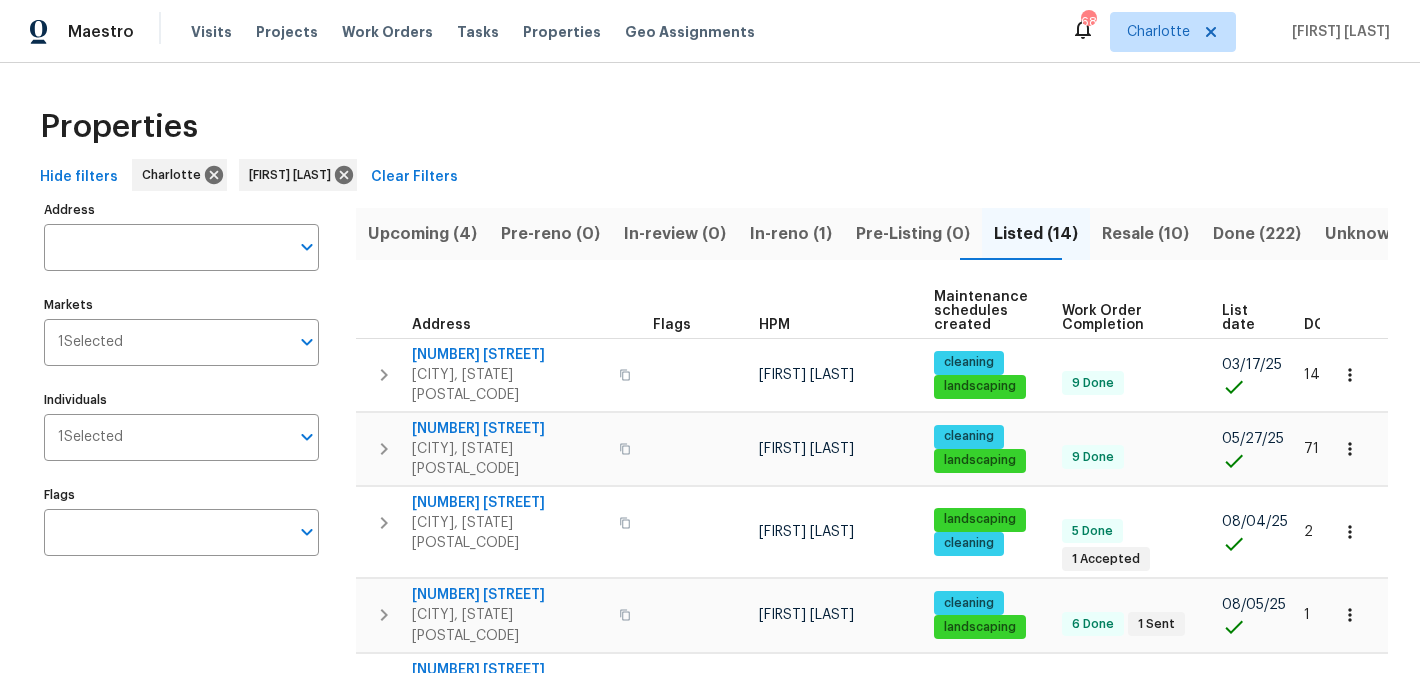 click on "In-reno (1)" at bounding box center [791, 234] 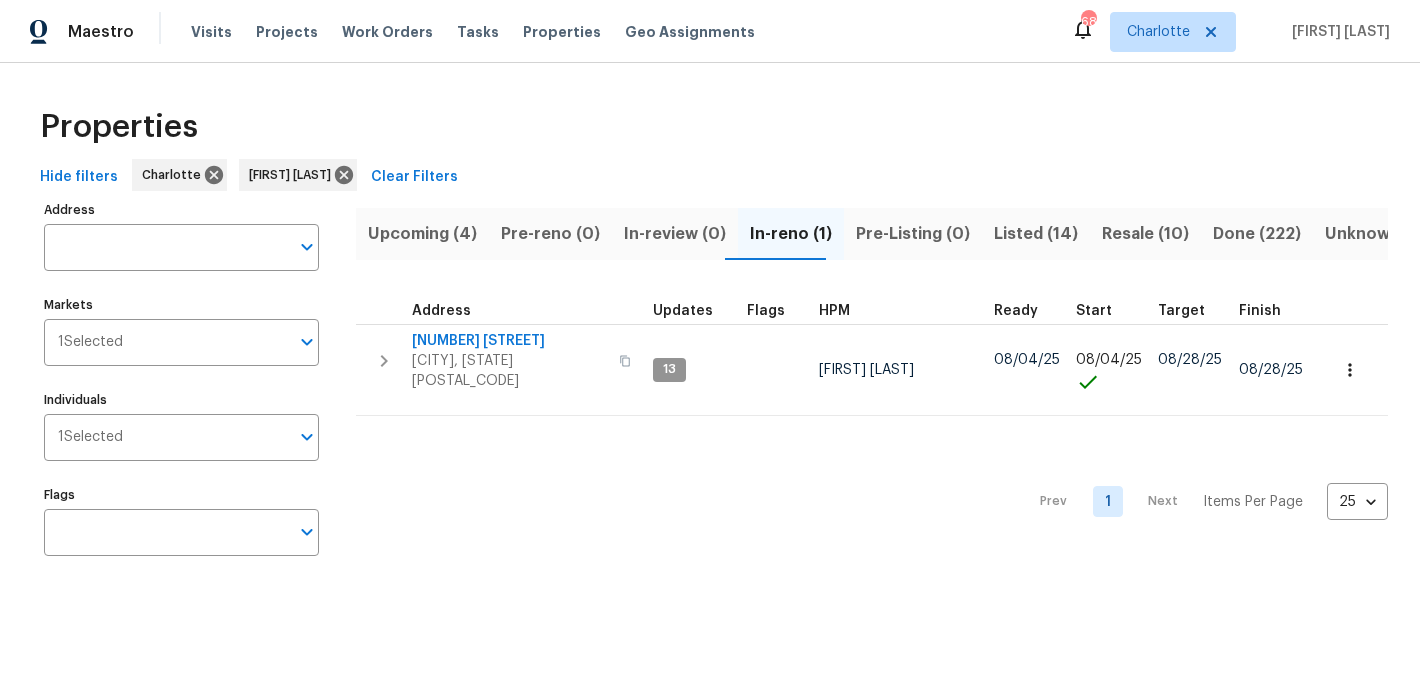 click on "Resale (10)" at bounding box center [1145, 234] 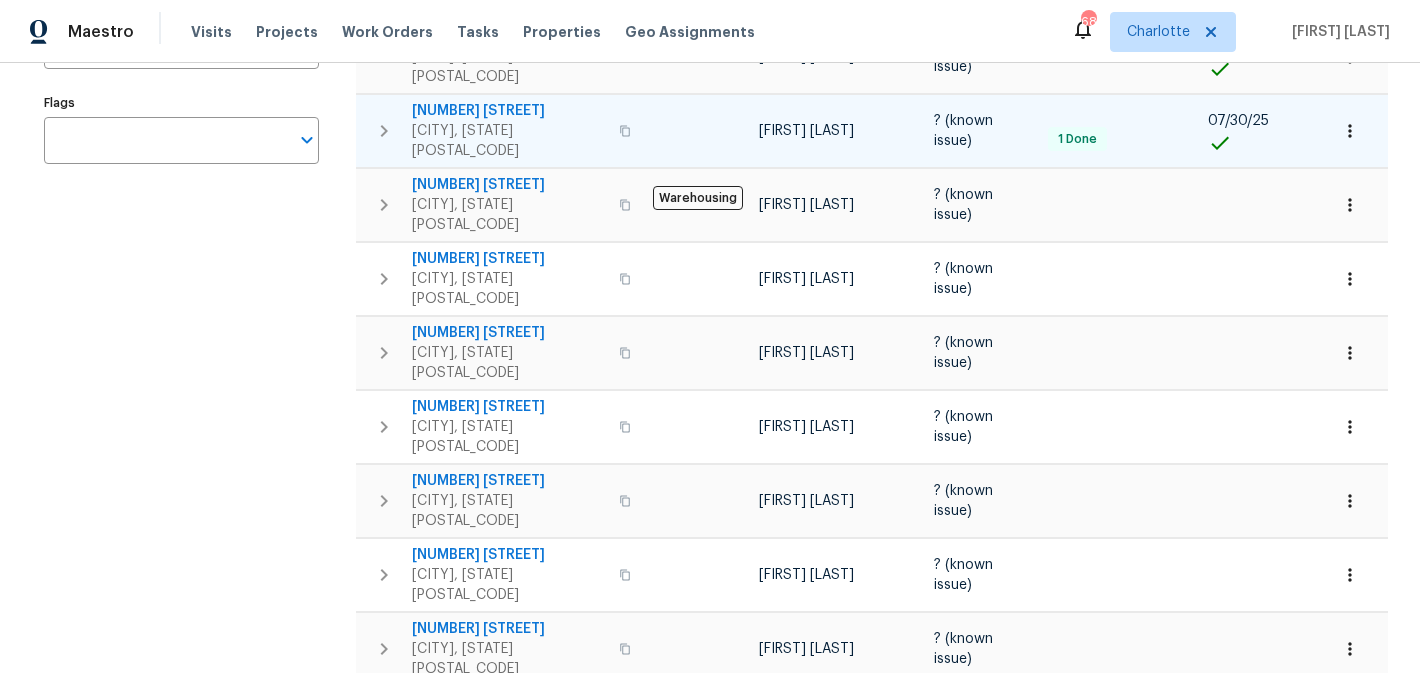 scroll, scrollTop: 405, scrollLeft: 0, axis: vertical 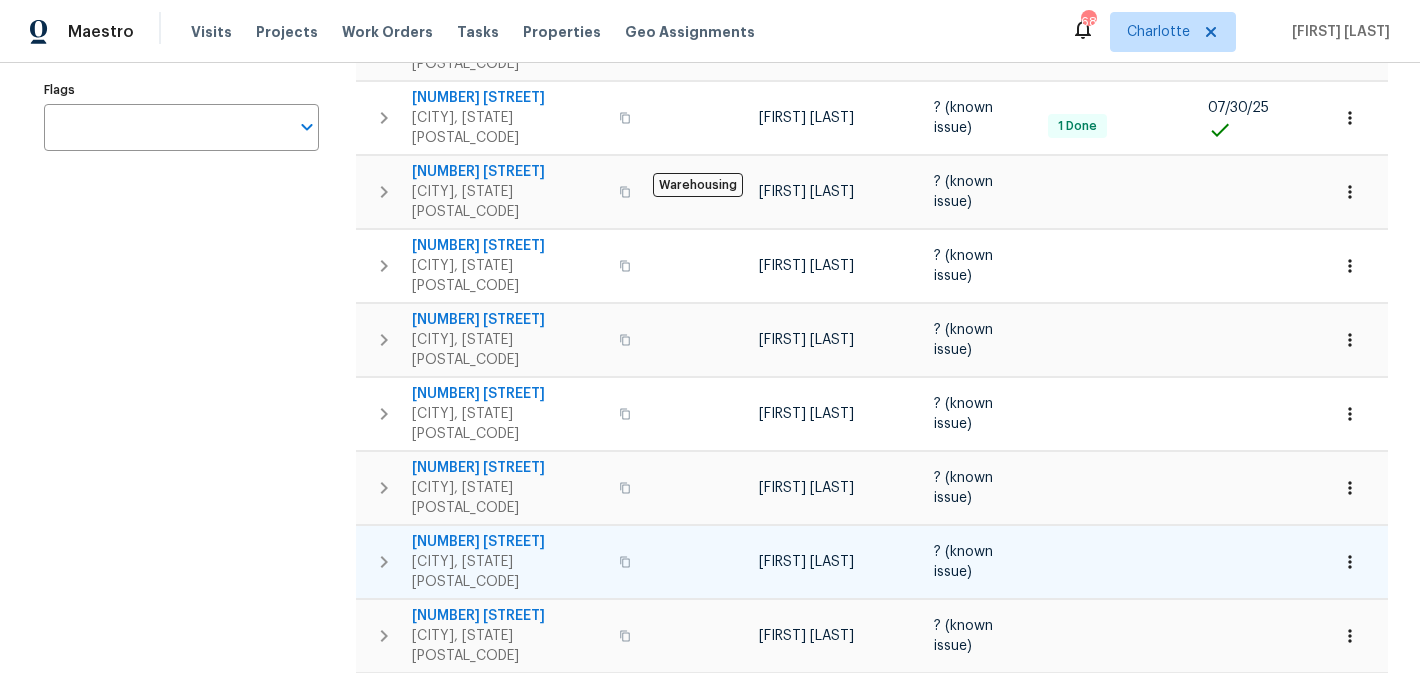 click on "6445 Griffin Rd" at bounding box center (509, 542) 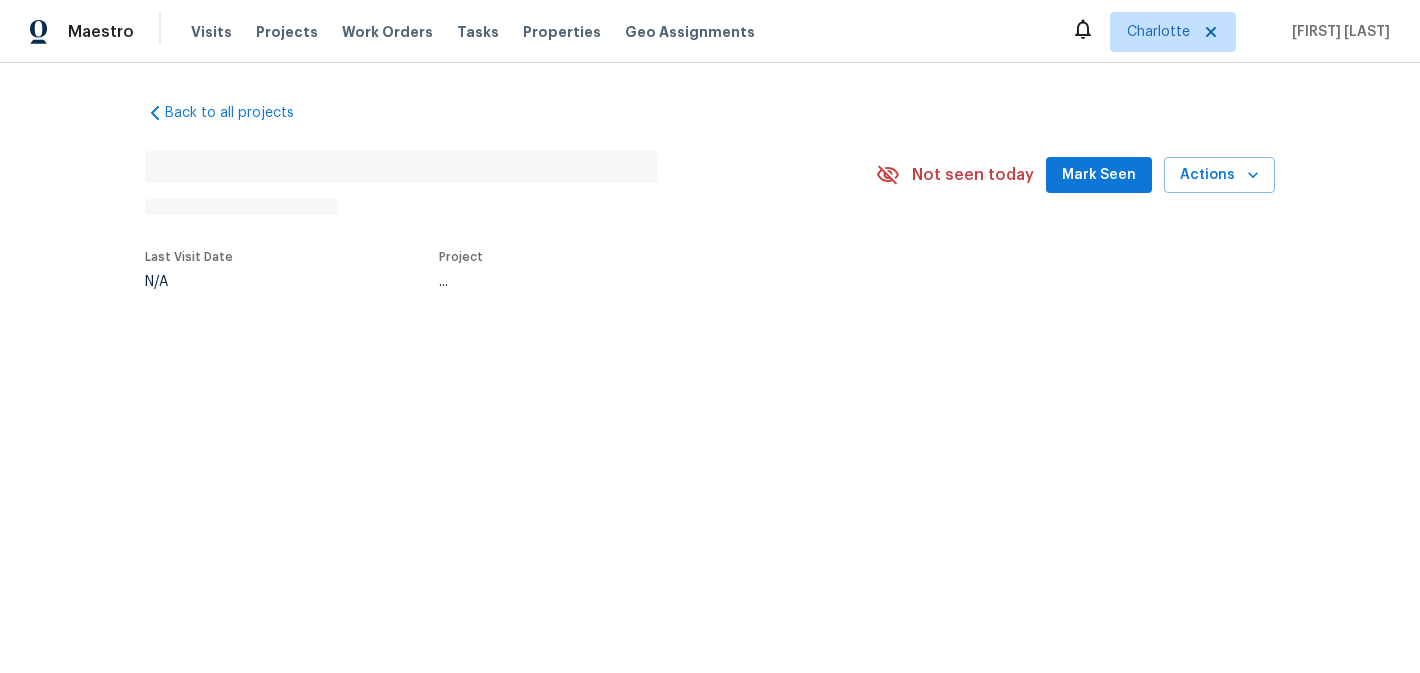 scroll, scrollTop: 0, scrollLeft: 0, axis: both 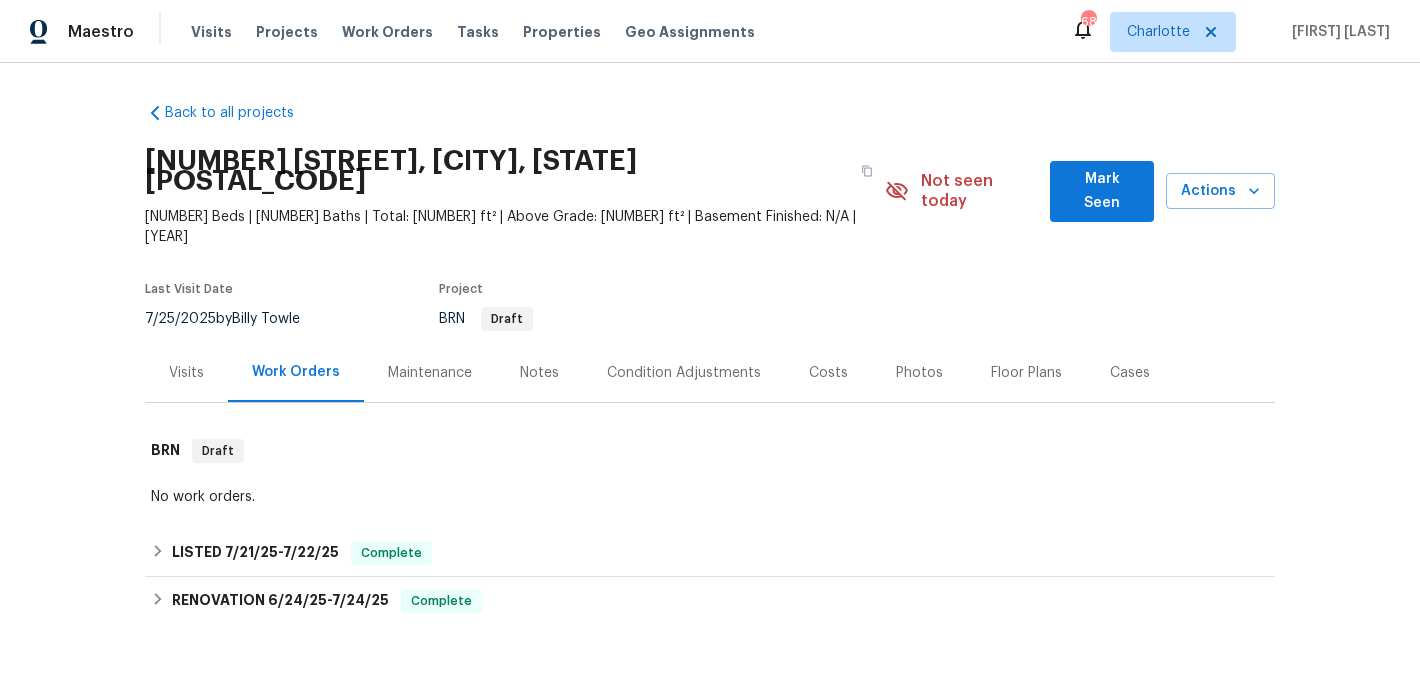 click on "Notes" at bounding box center (539, 372) 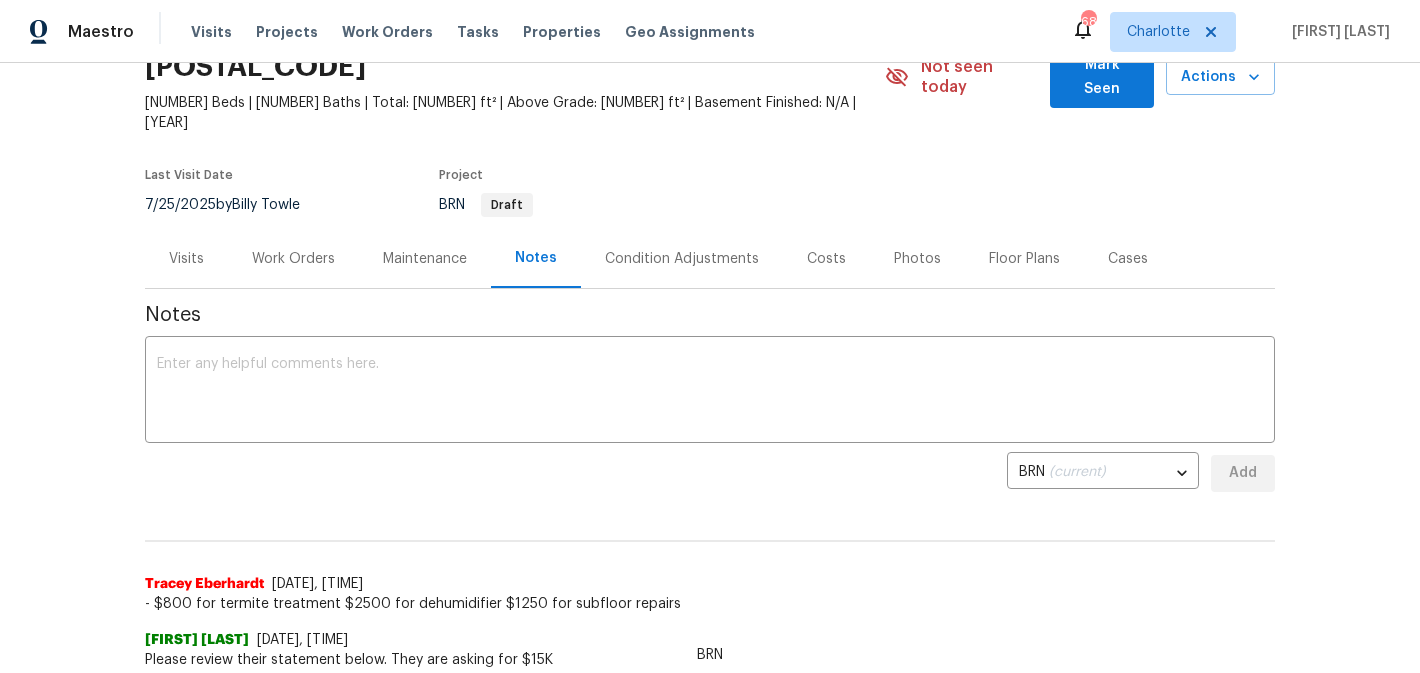 scroll, scrollTop: 104, scrollLeft: 0, axis: vertical 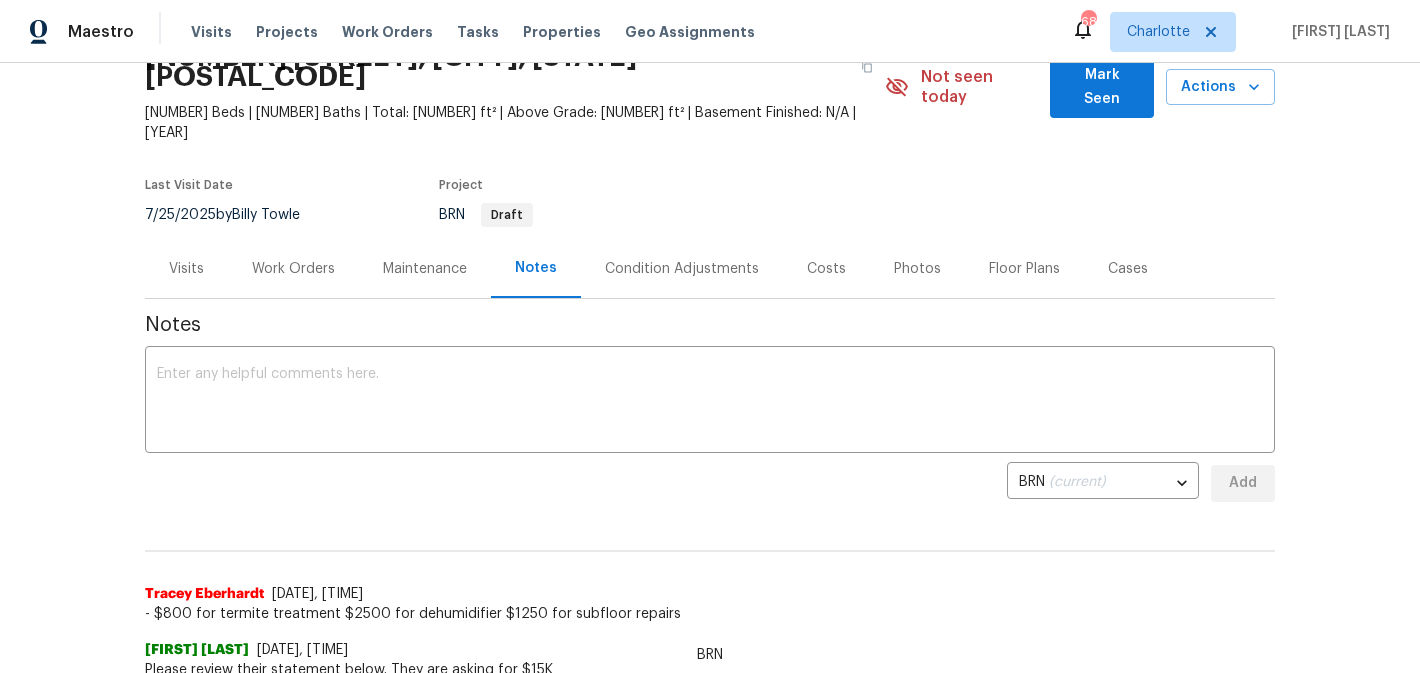 click on "Work Orders" at bounding box center [293, 269] 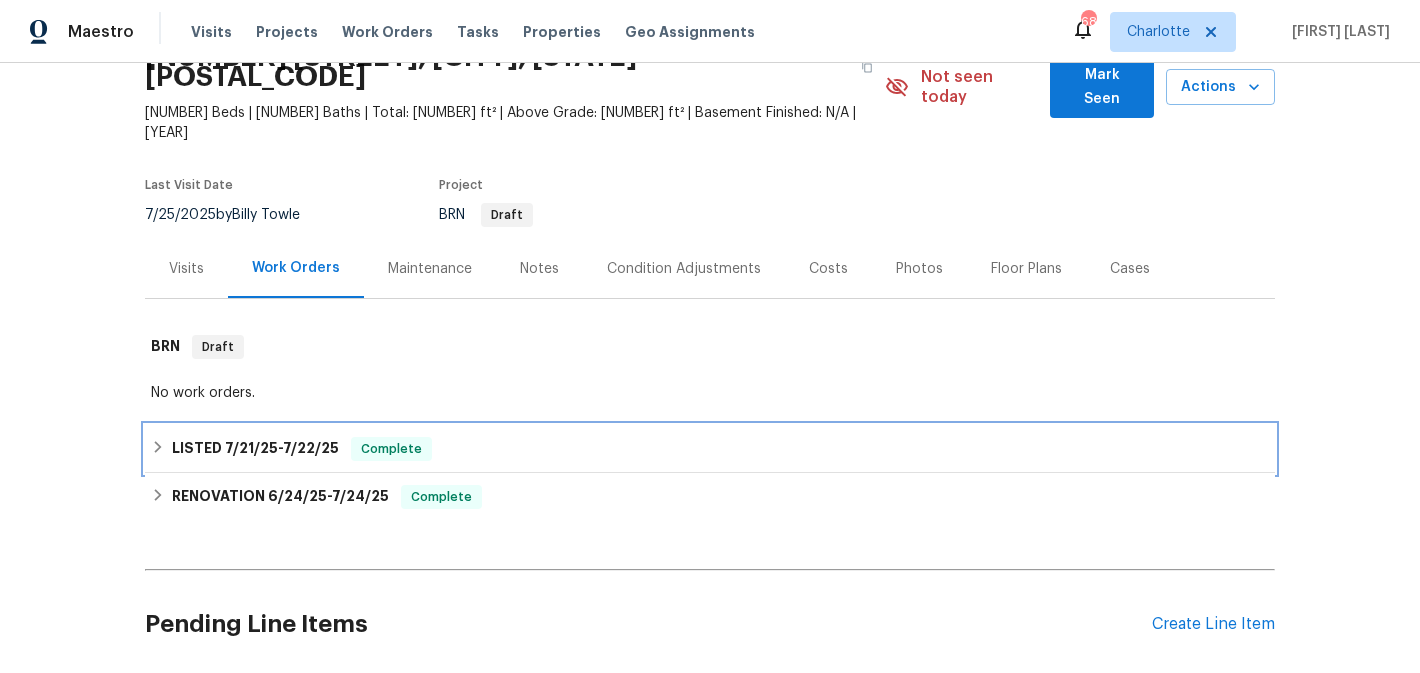click on "LISTED   7/21/25  -  7/22/25 Complete" at bounding box center [710, 449] 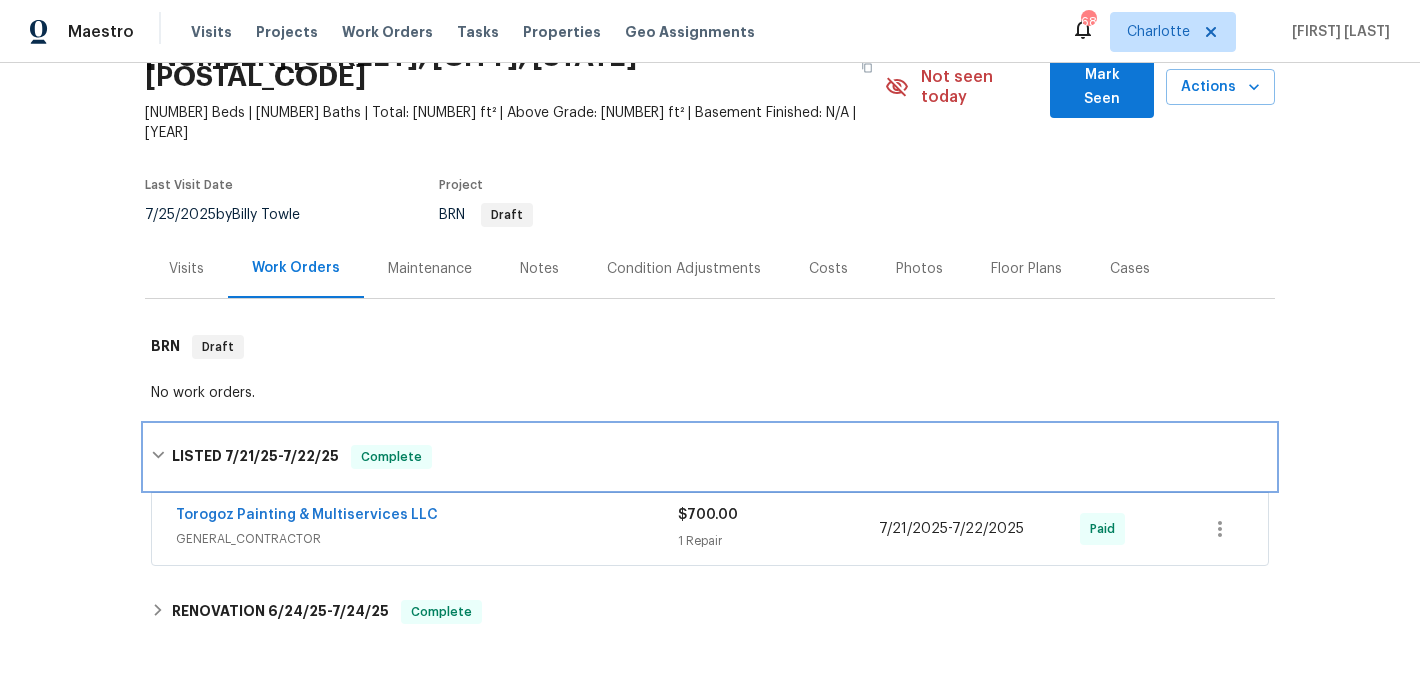 click on "7/22/25" at bounding box center (311, 456) 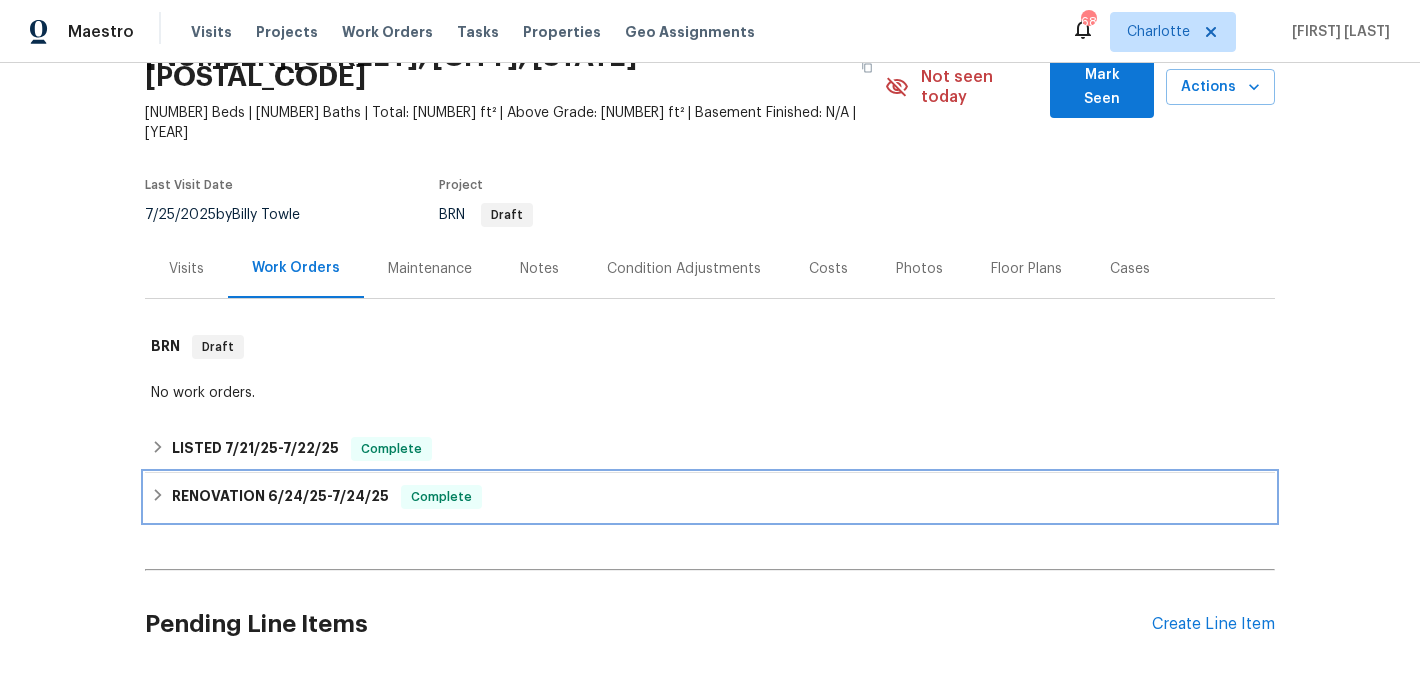 click on "6/24/25" at bounding box center [297, 496] 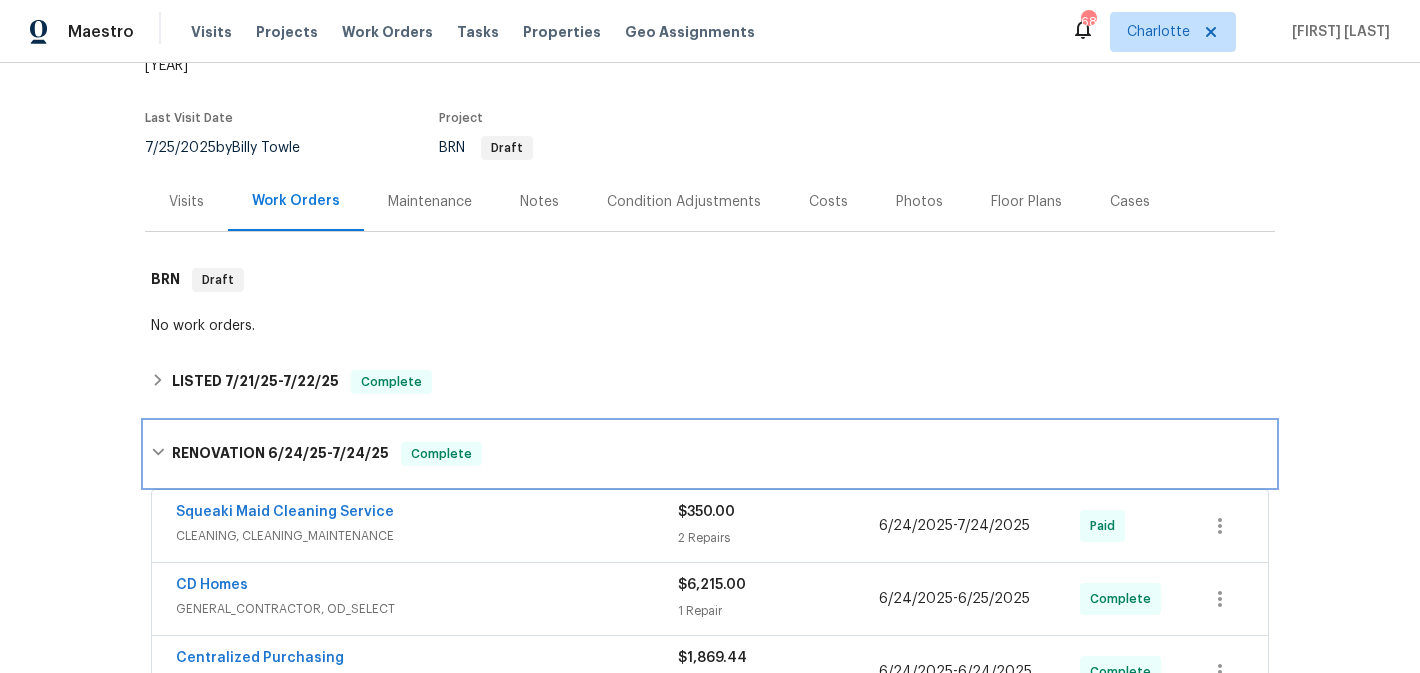 scroll, scrollTop: 159, scrollLeft: 0, axis: vertical 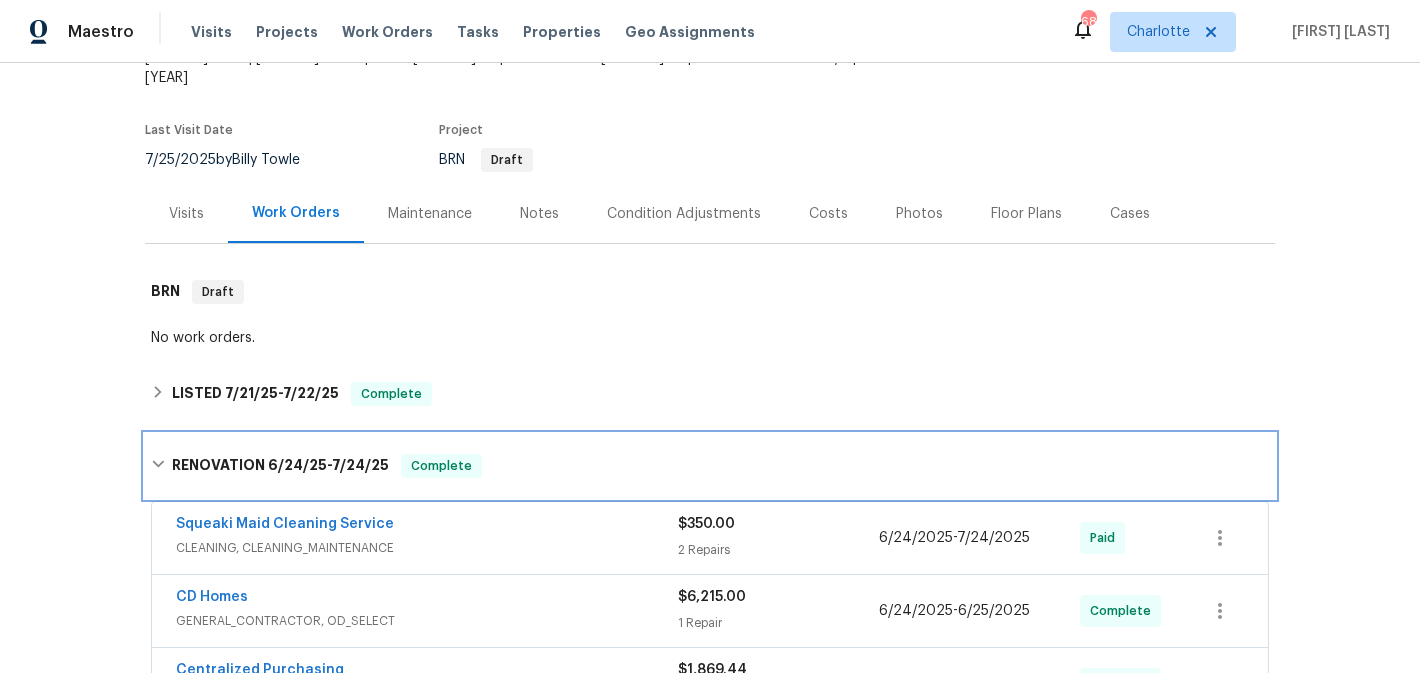 click on "RENOVATION   6/24/25  -  7/24/25 Complete" at bounding box center (710, 466) 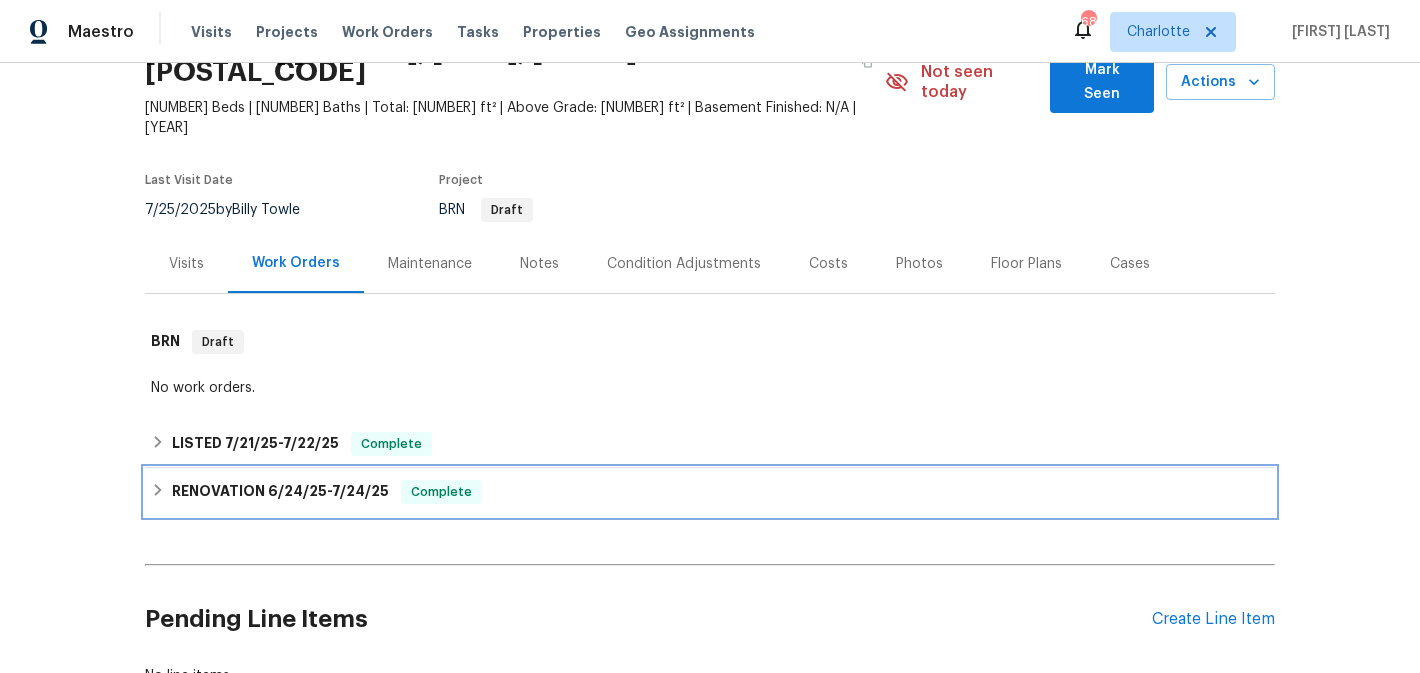 scroll, scrollTop: 0, scrollLeft: 0, axis: both 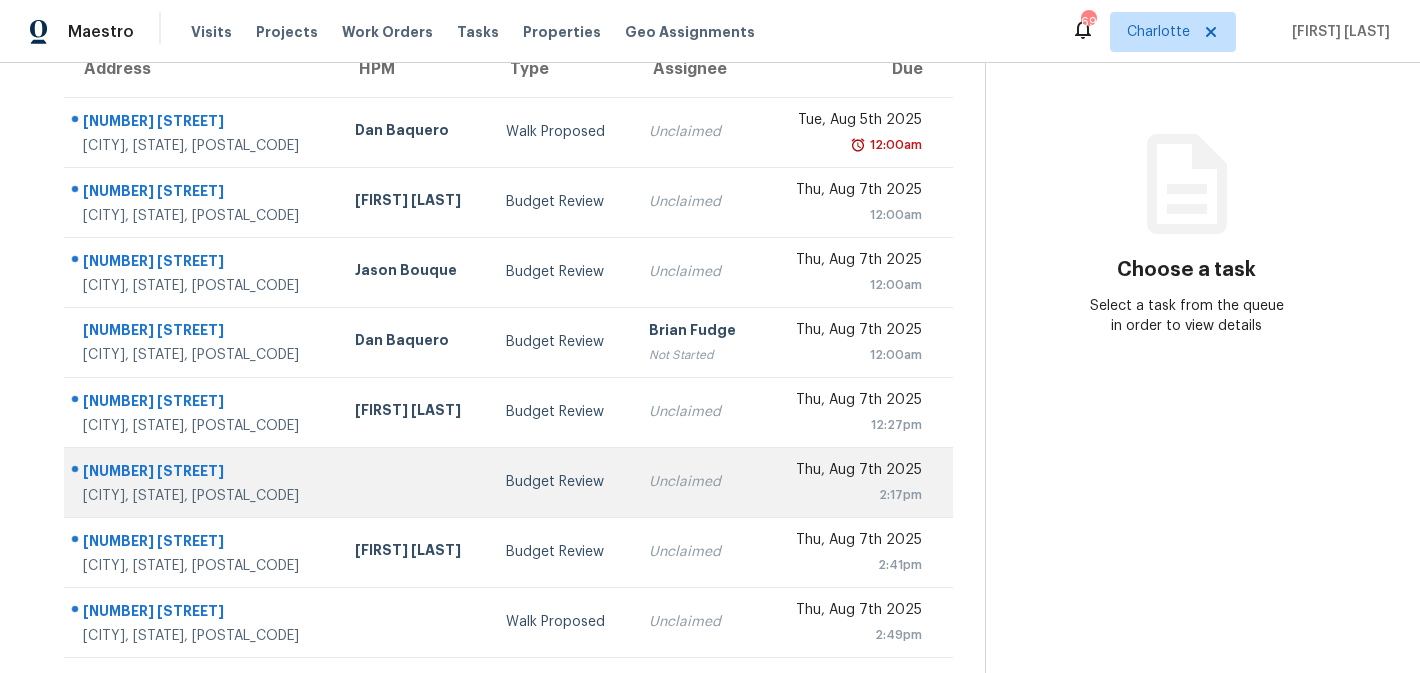 click on "Unclaimed" at bounding box center (698, 482) 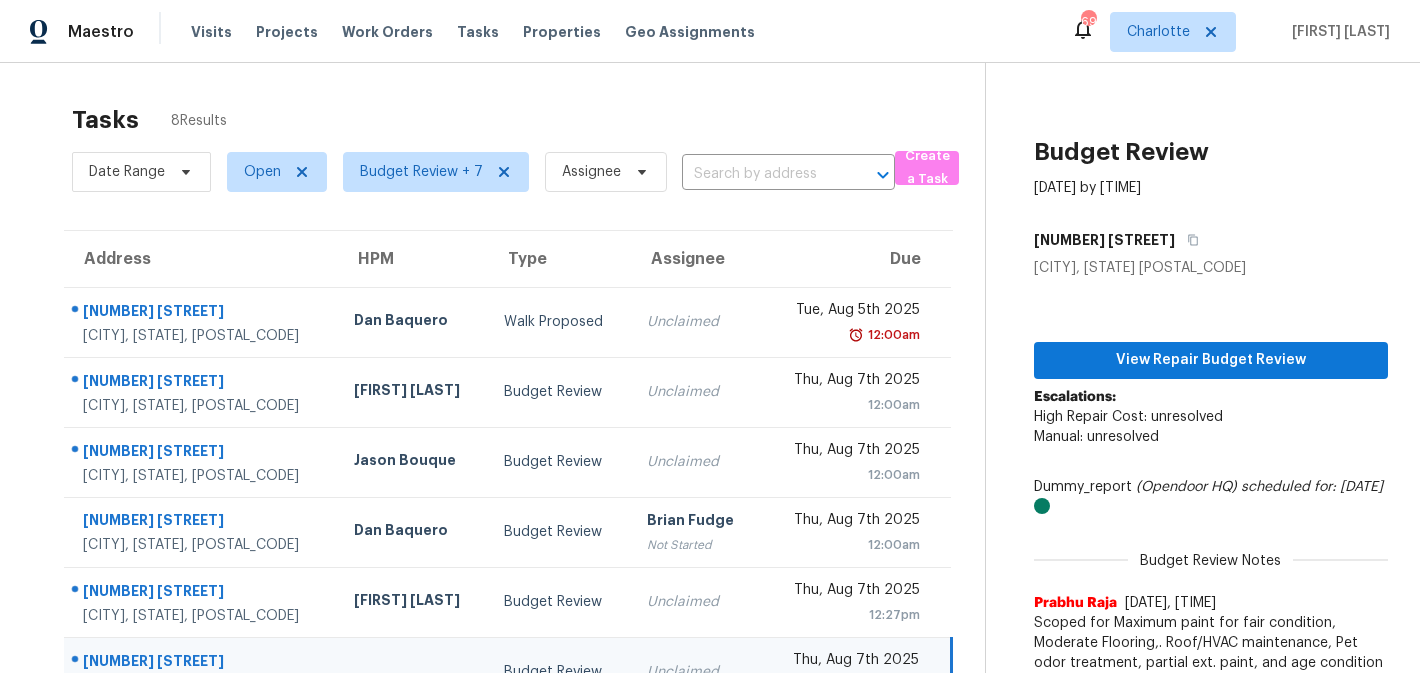 scroll, scrollTop: 0, scrollLeft: 0, axis: both 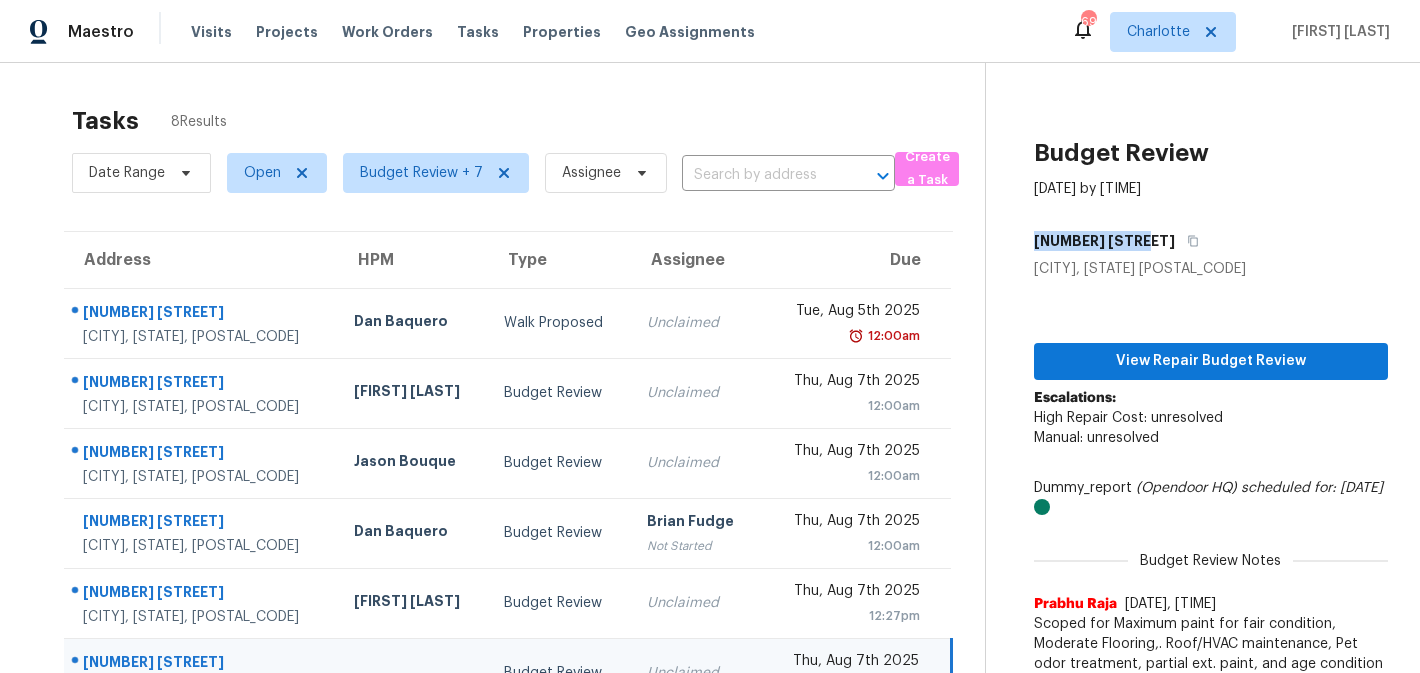 drag, startPoint x: 1134, startPoint y: 242, endPoint x: 1029, endPoint y: 240, distance: 105.01904 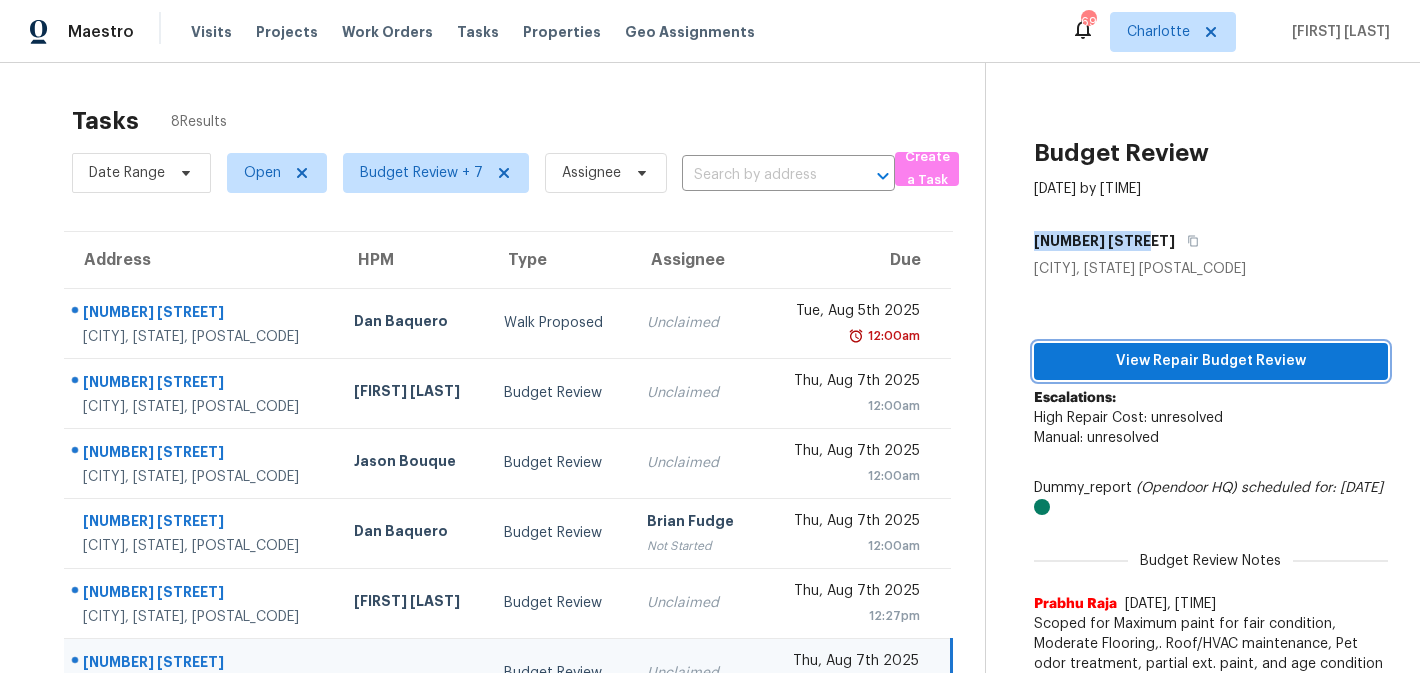 click on "View Repair Budget Review" at bounding box center (1211, 361) 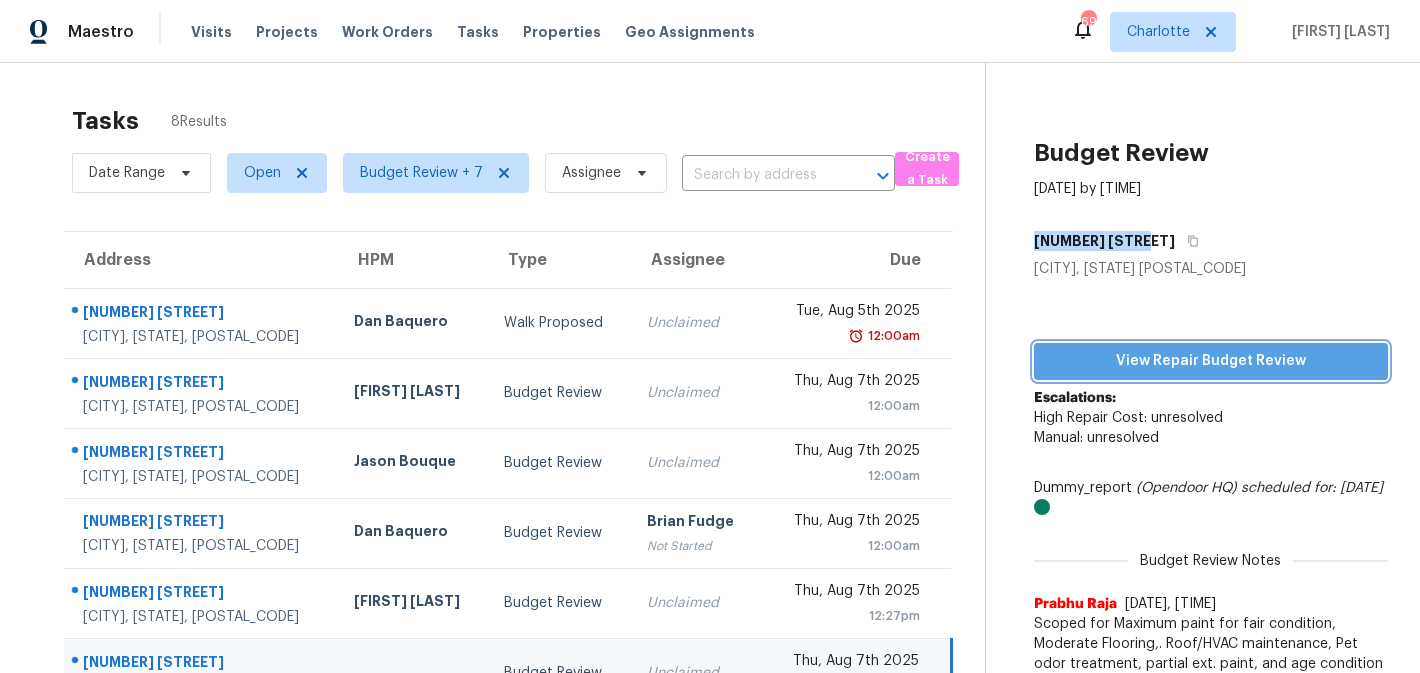 click on "View Repair Budget Review" at bounding box center (1211, 361) 